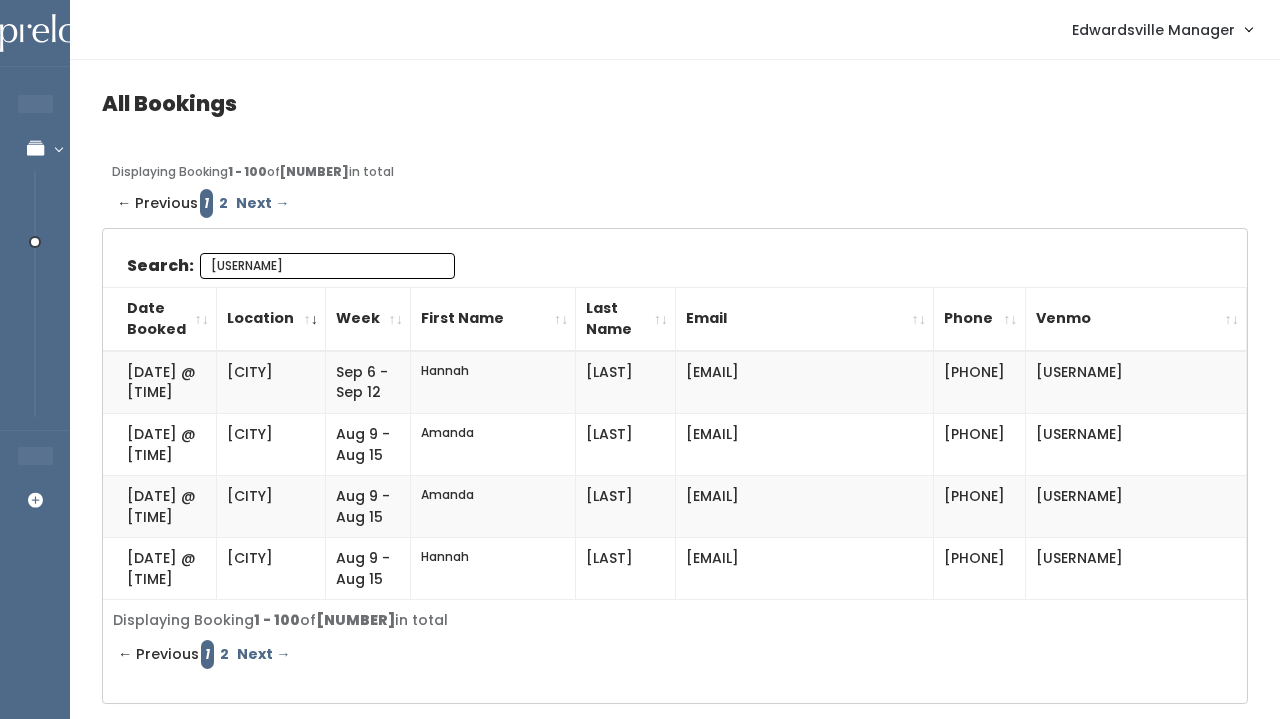 scroll, scrollTop: 0, scrollLeft: 0, axis: both 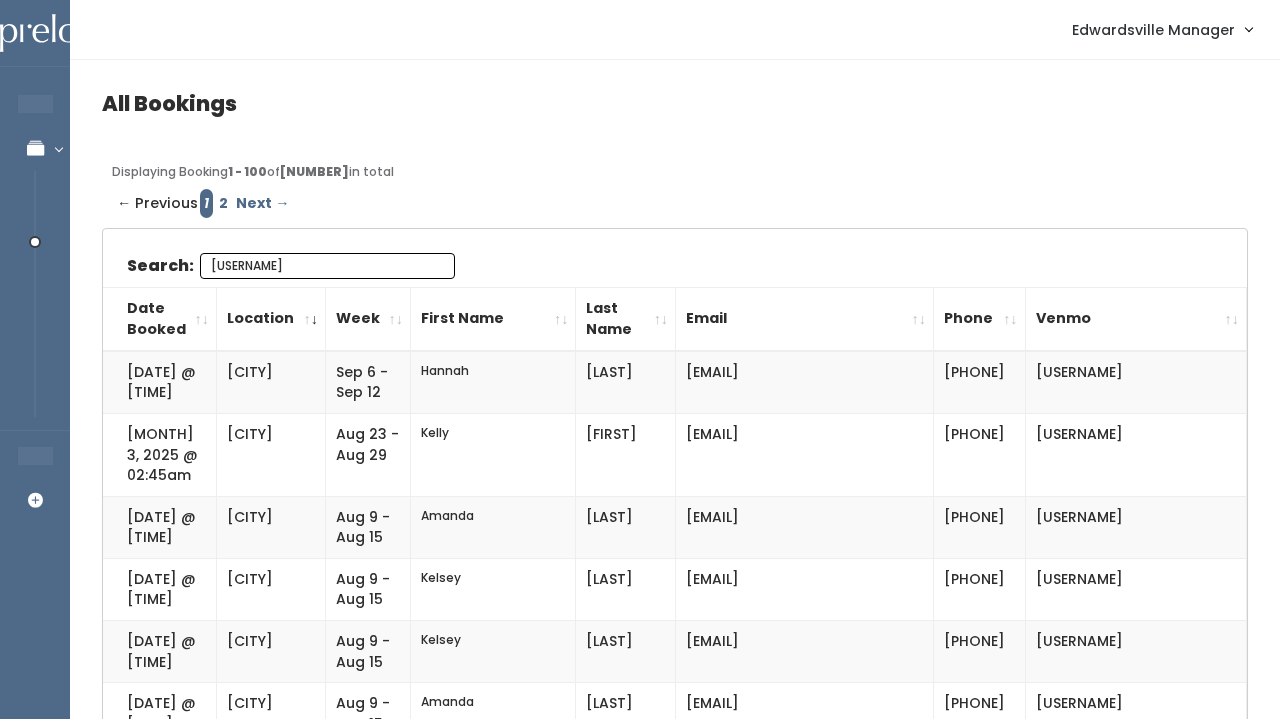 type on "[LETTER]" 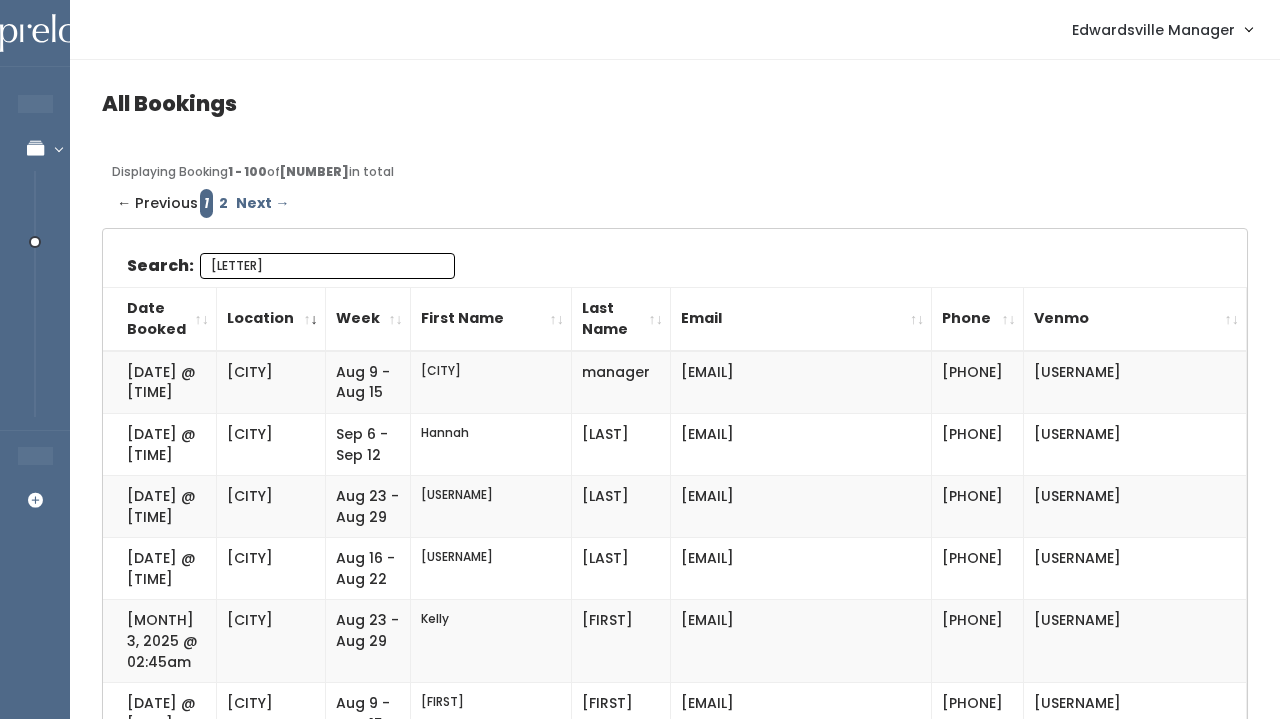 type 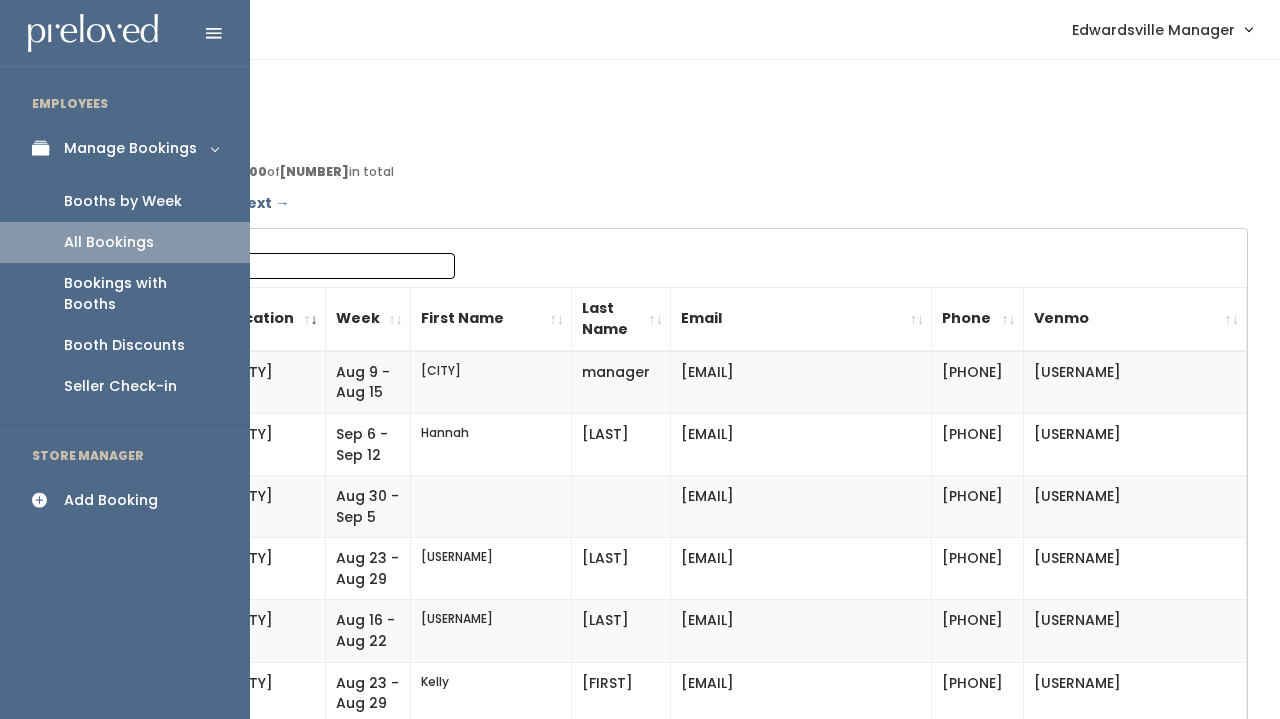click on "Booths by Week" at bounding box center (123, 201) 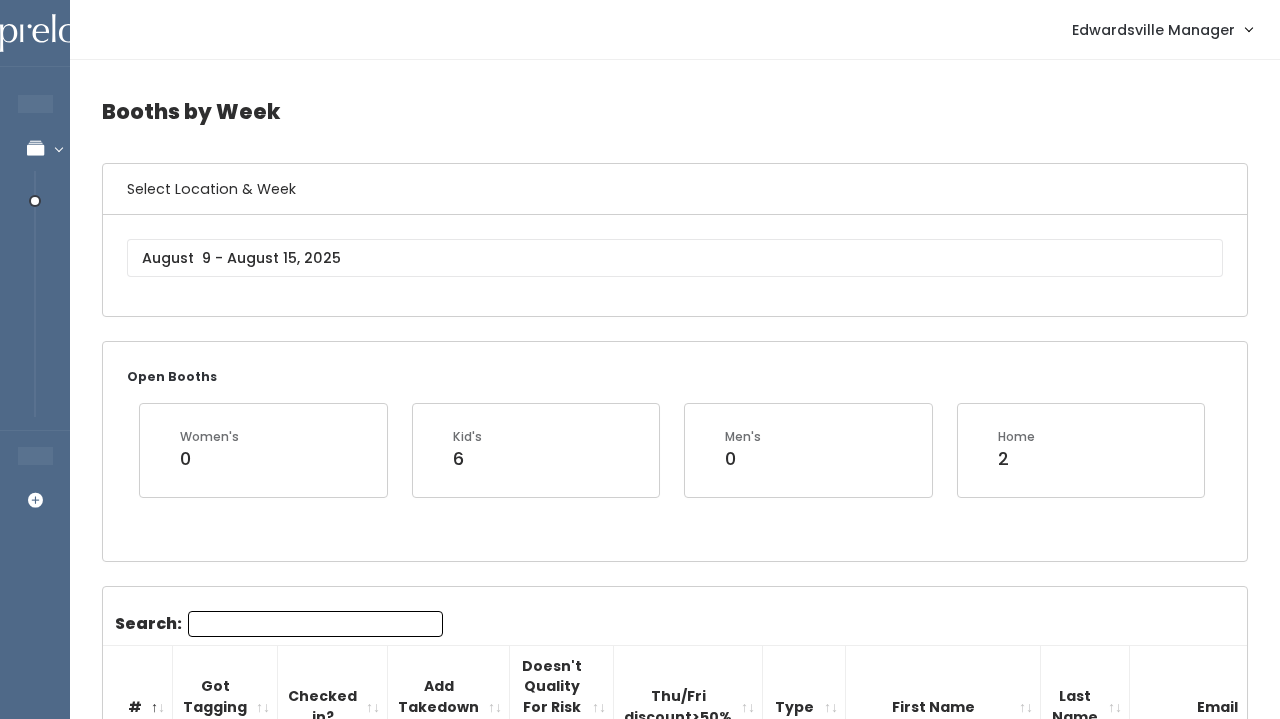 scroll, scrollTop: 0, scrollLeft: 0, axis: both 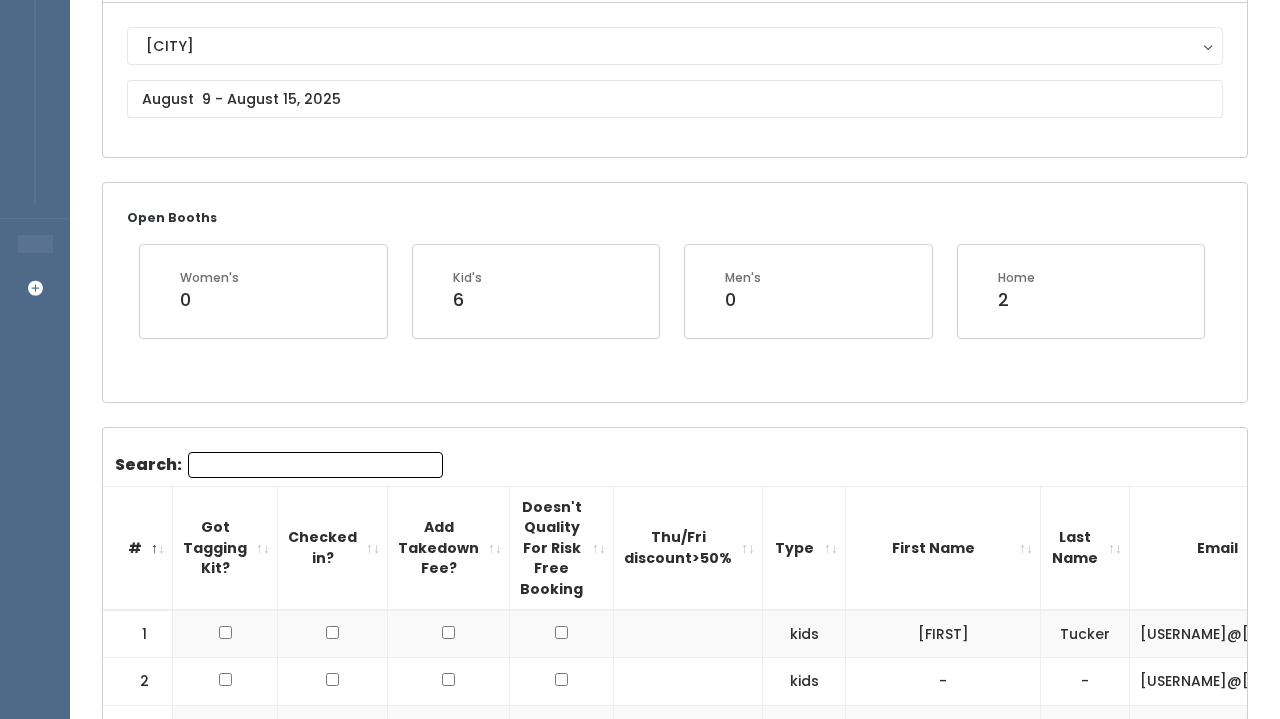 click on "Search:" at bounding box center [315, 465] 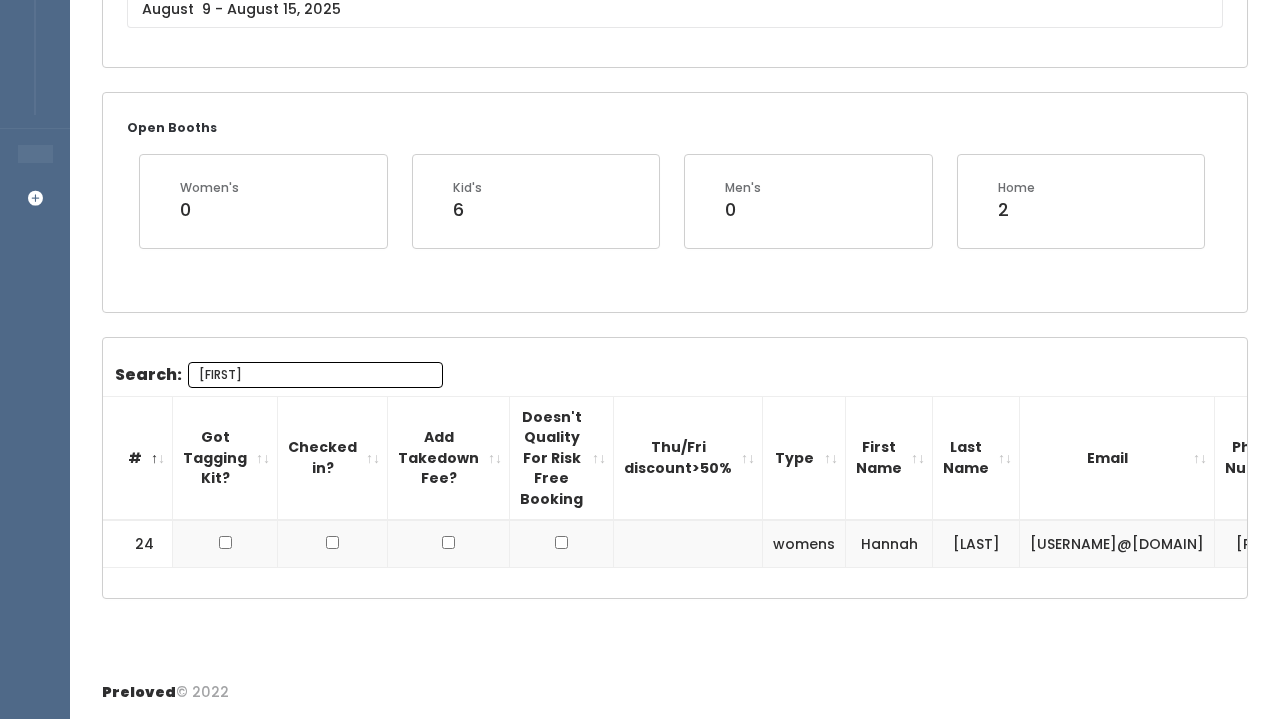 scroll, scrollTop: 311, scrollLeft: 0, axis: vertical 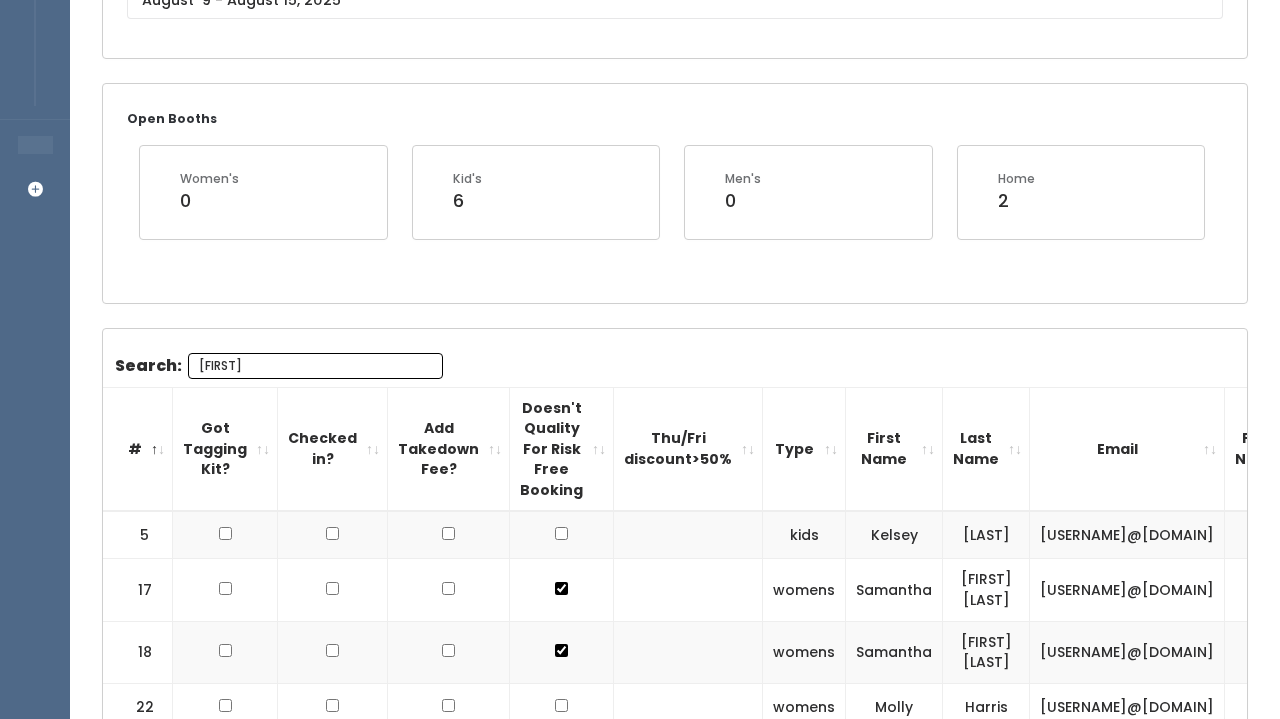 type on "h" 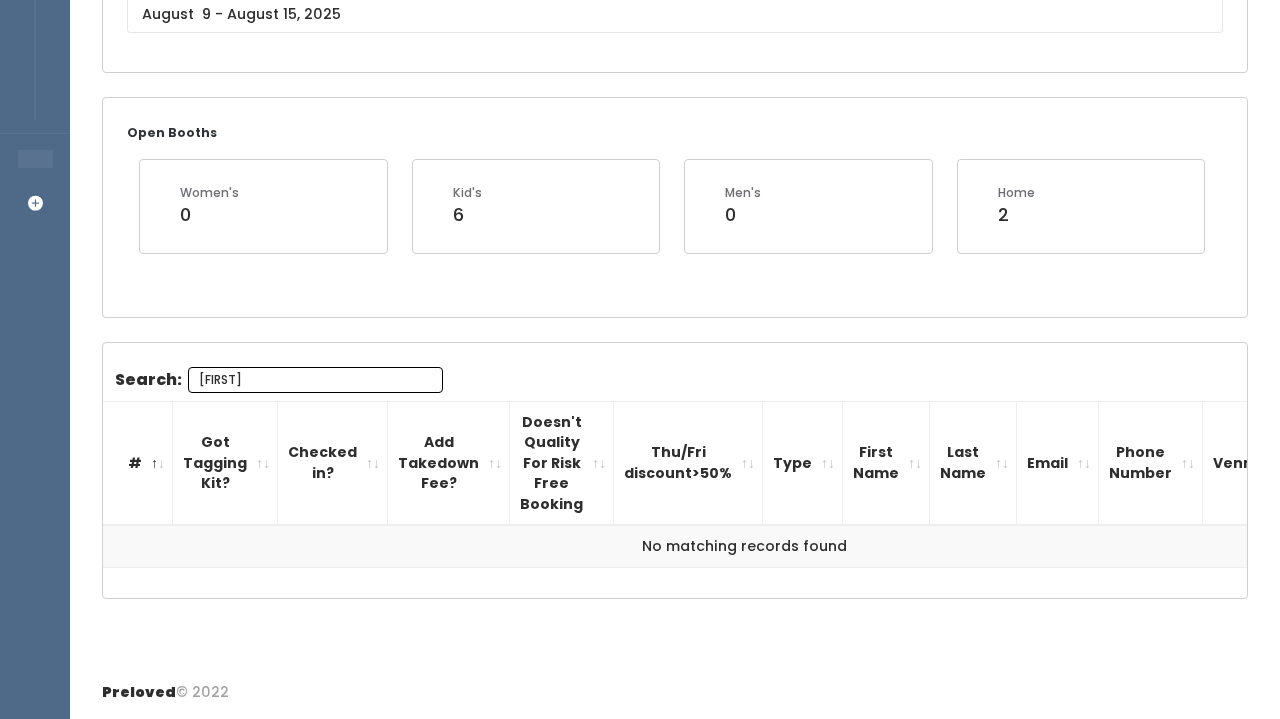 scroll, scrollTop: 292, scrollLeft: 0, axis: vertical 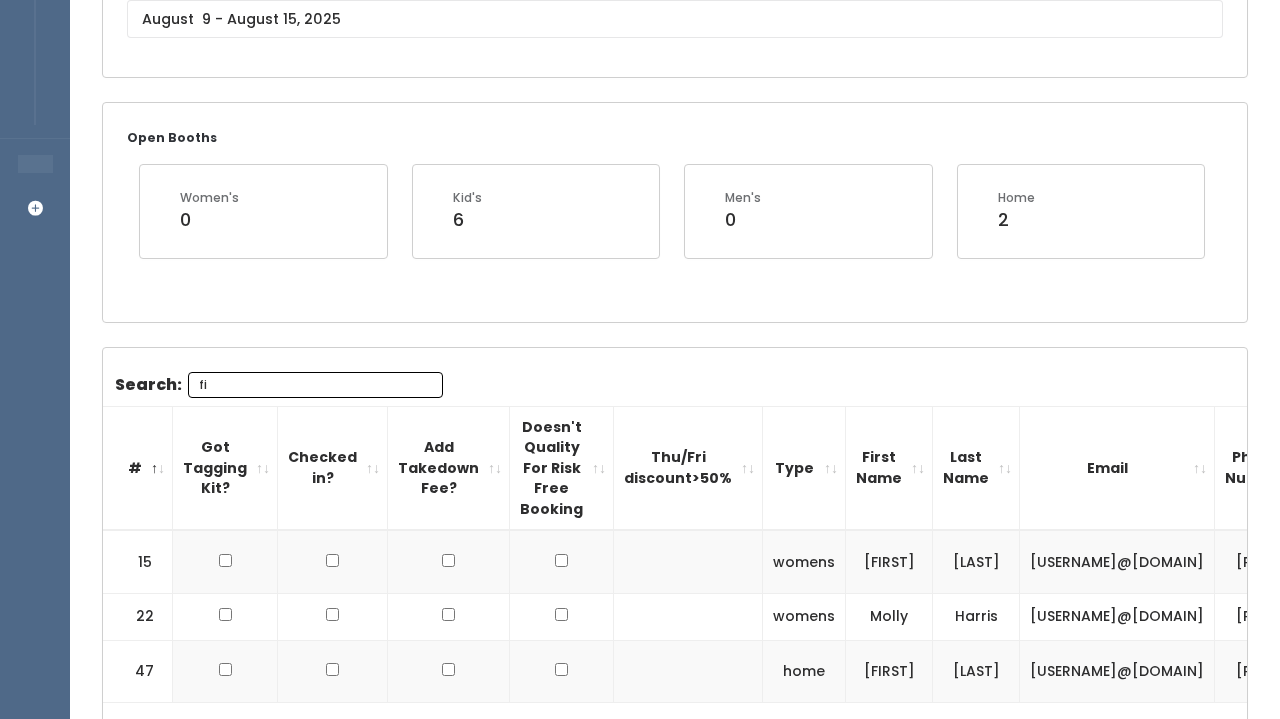 type on "f" 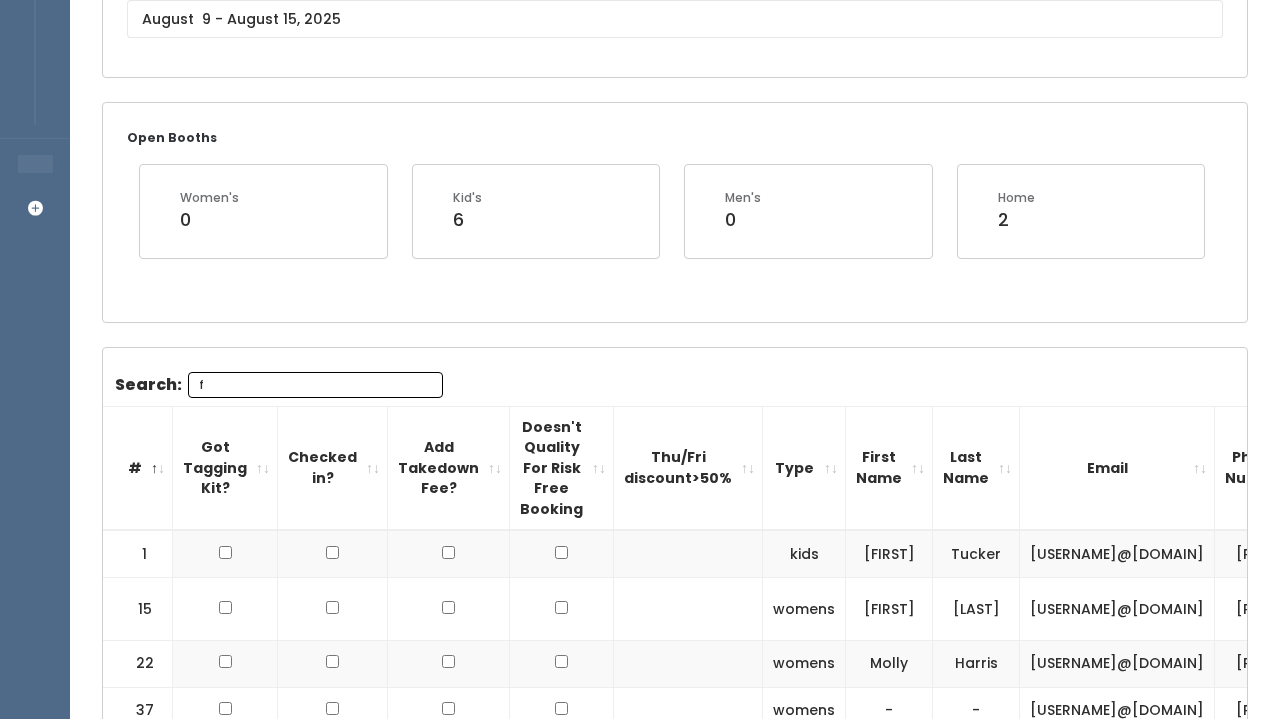type 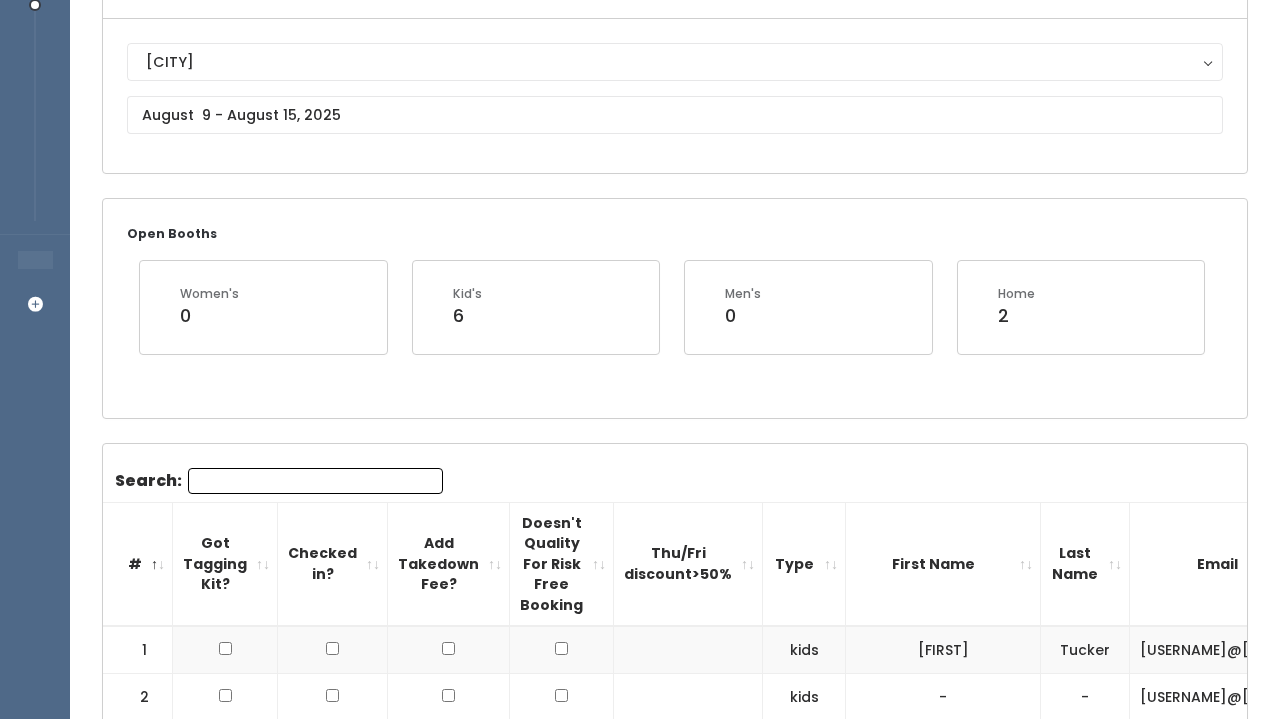 scroll, scrollTop: 196, scrollLeft: 0, axis: vertical 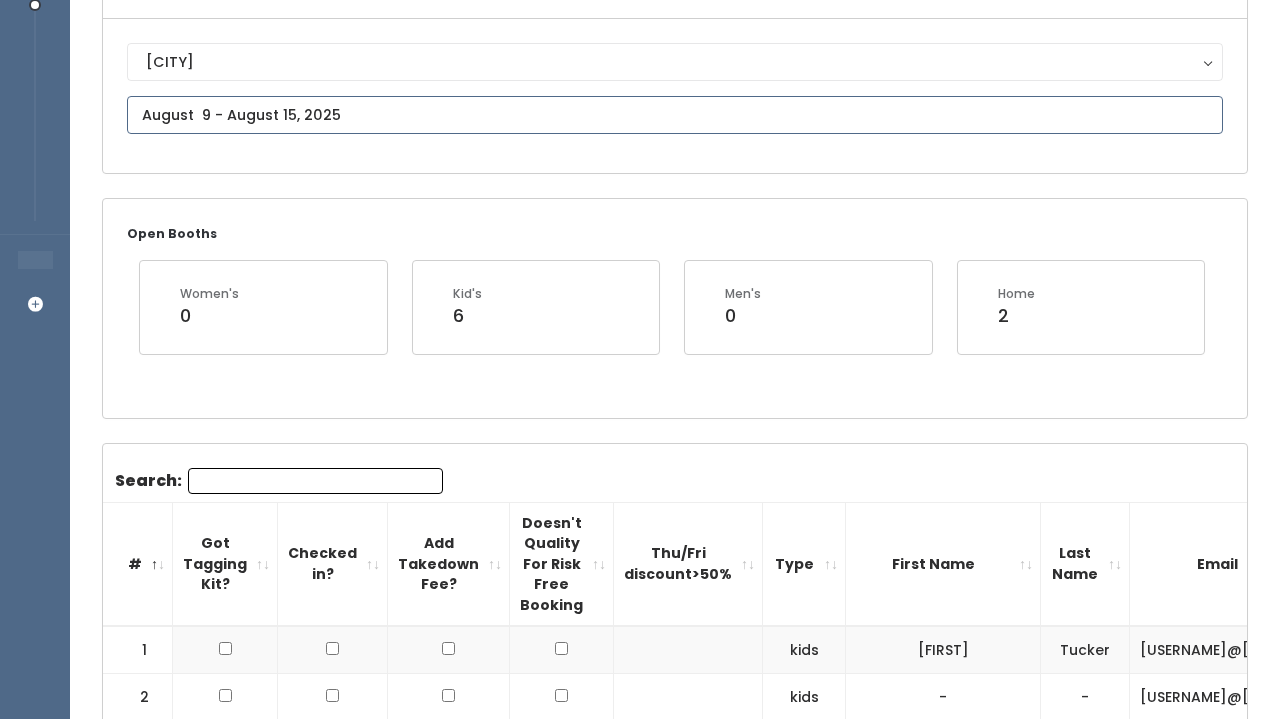 click at bounding box center [675, 115] 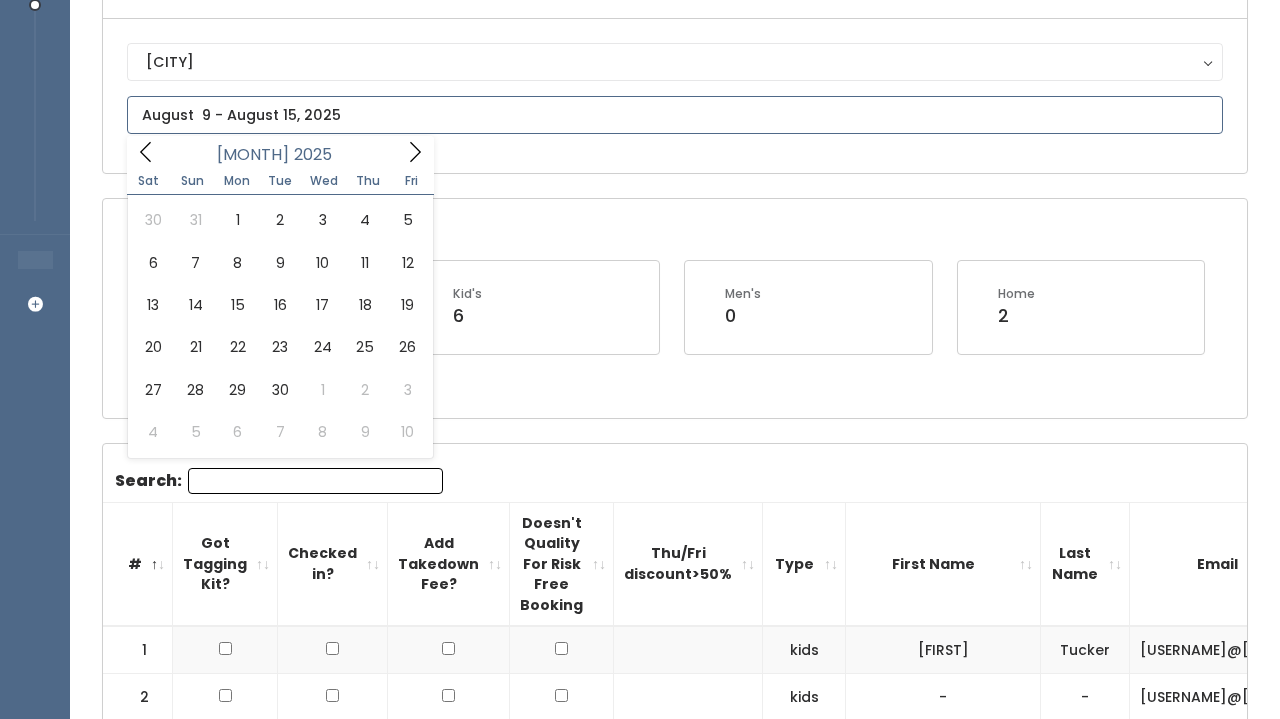 click 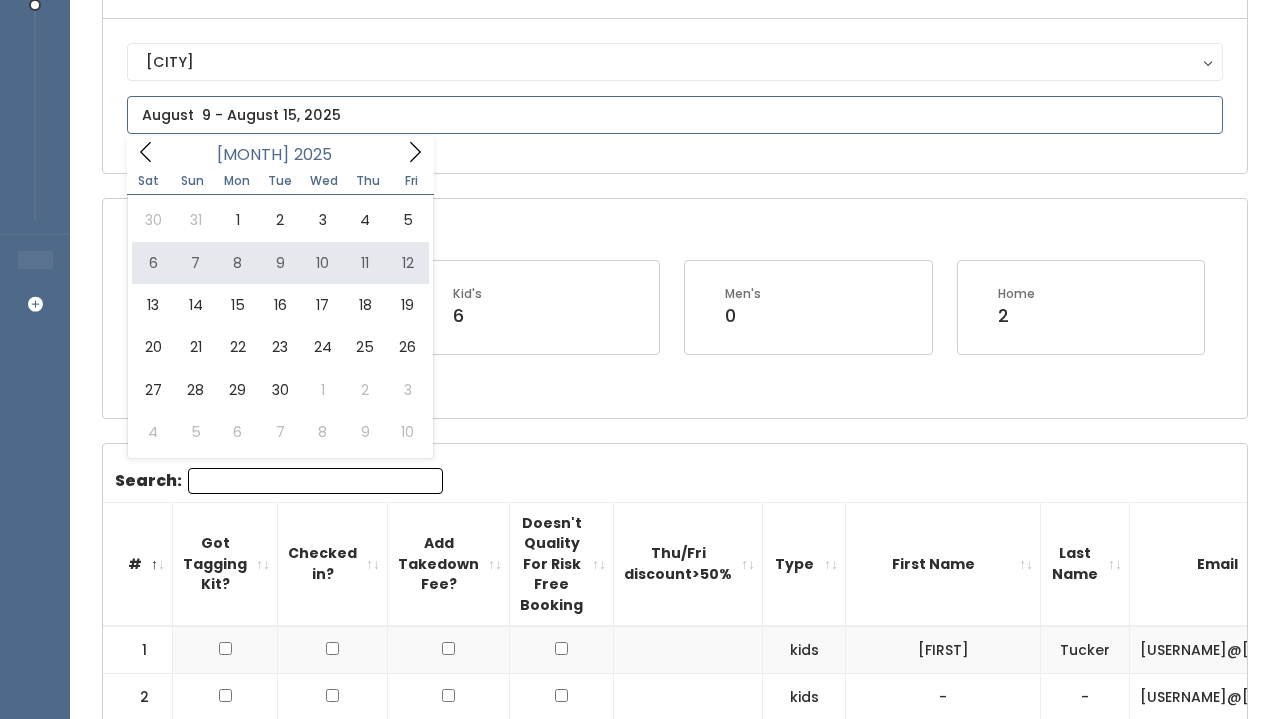 type on "September 6 to September 12" 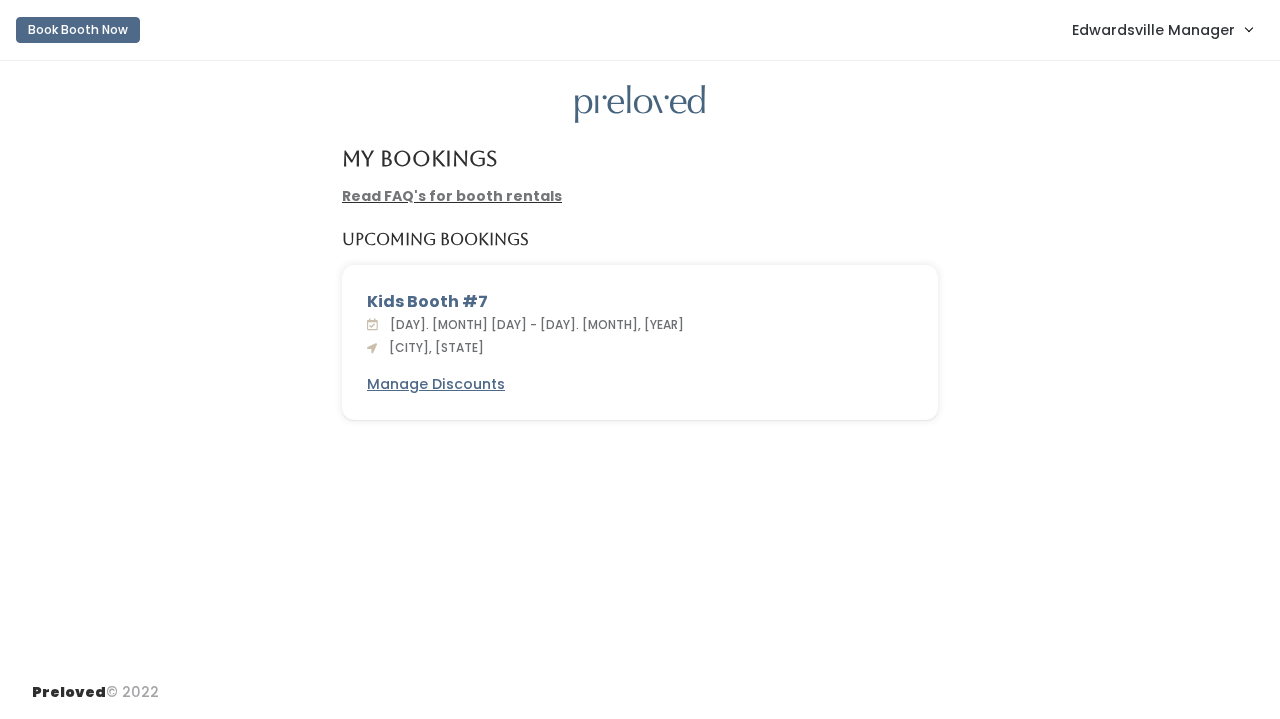 scroll, scrollTop: 0, scrollLeft: 0, axis: both 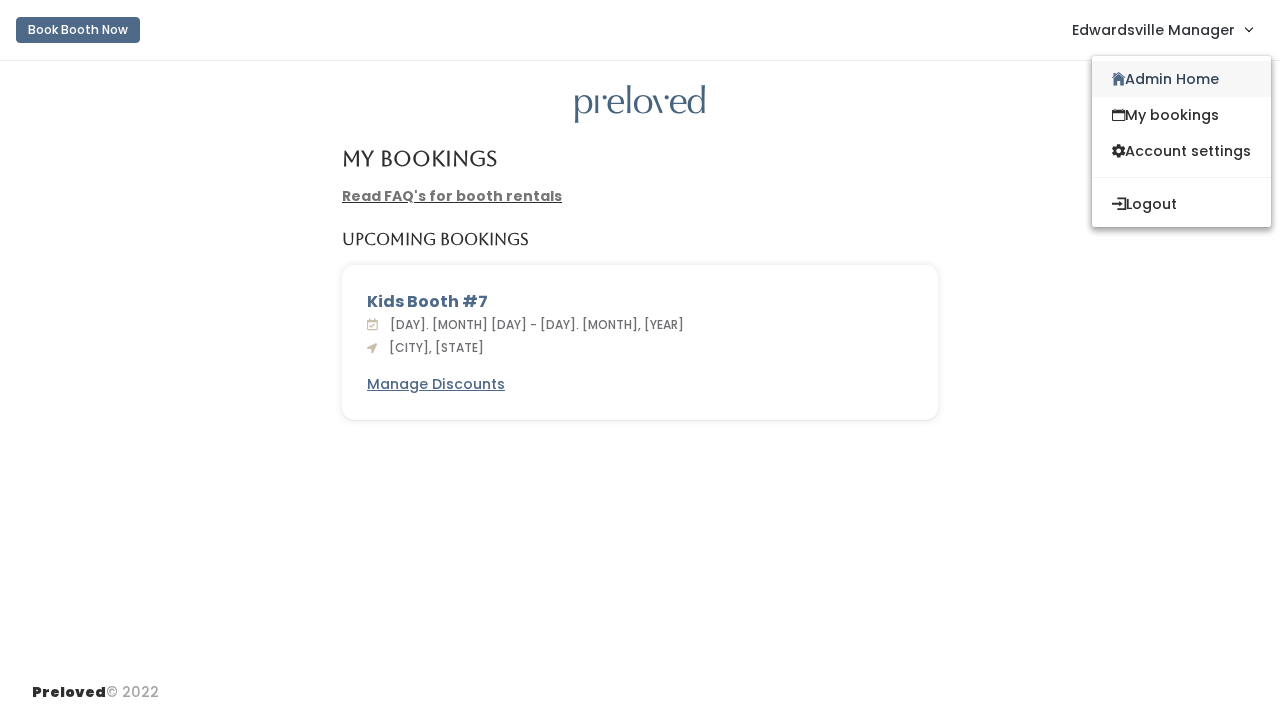 click at bounding box center (1118, 79) 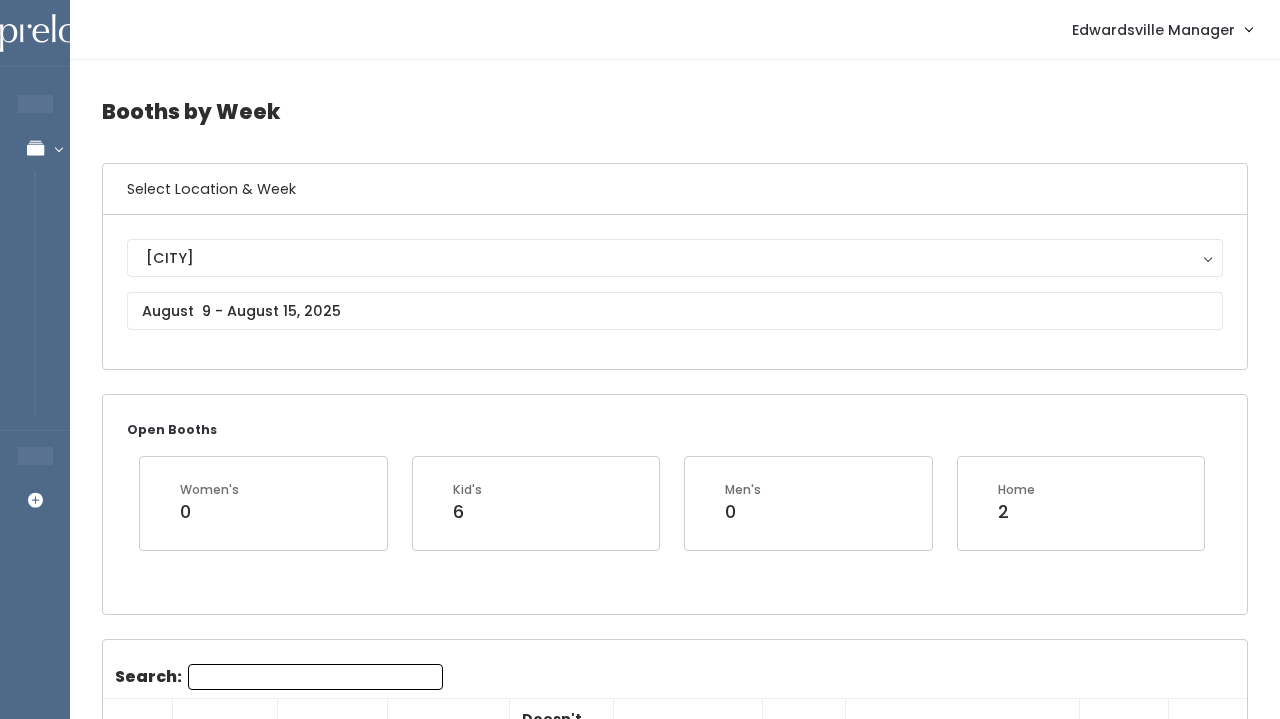 scroll, scrollTop: 0, scrollLeft: 0, axis: both 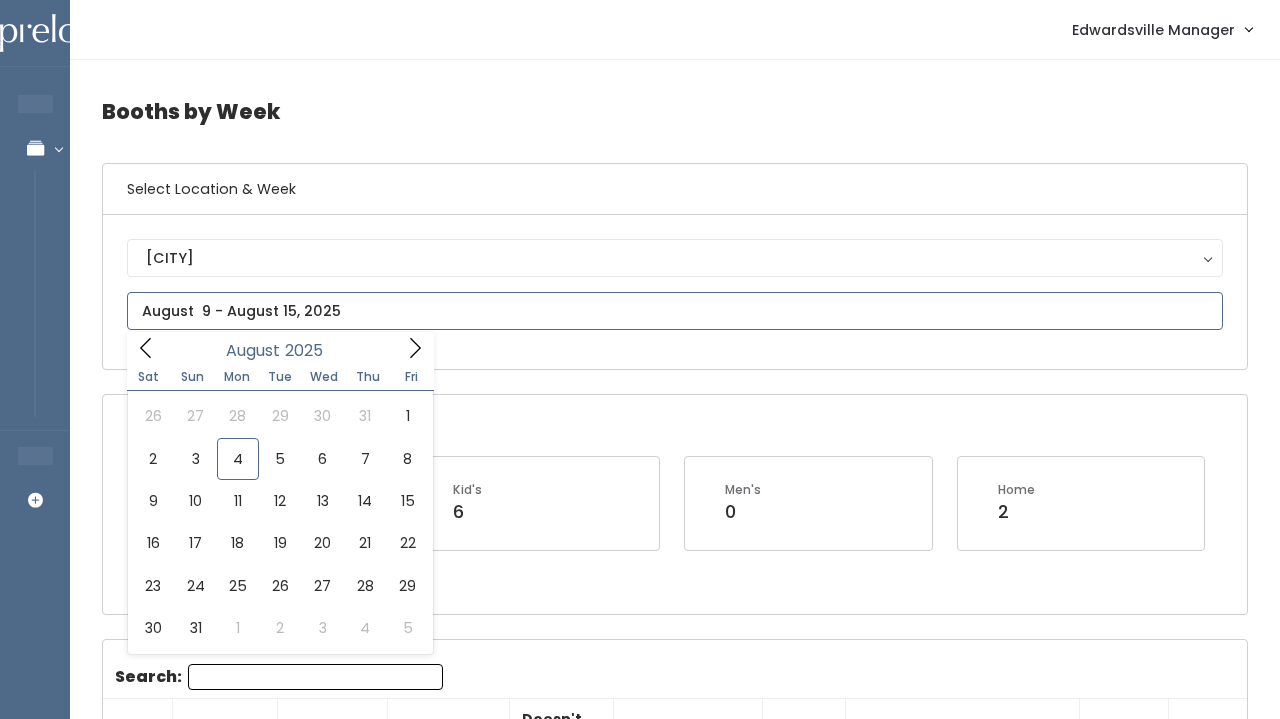 click at bounding box center [675, 311] 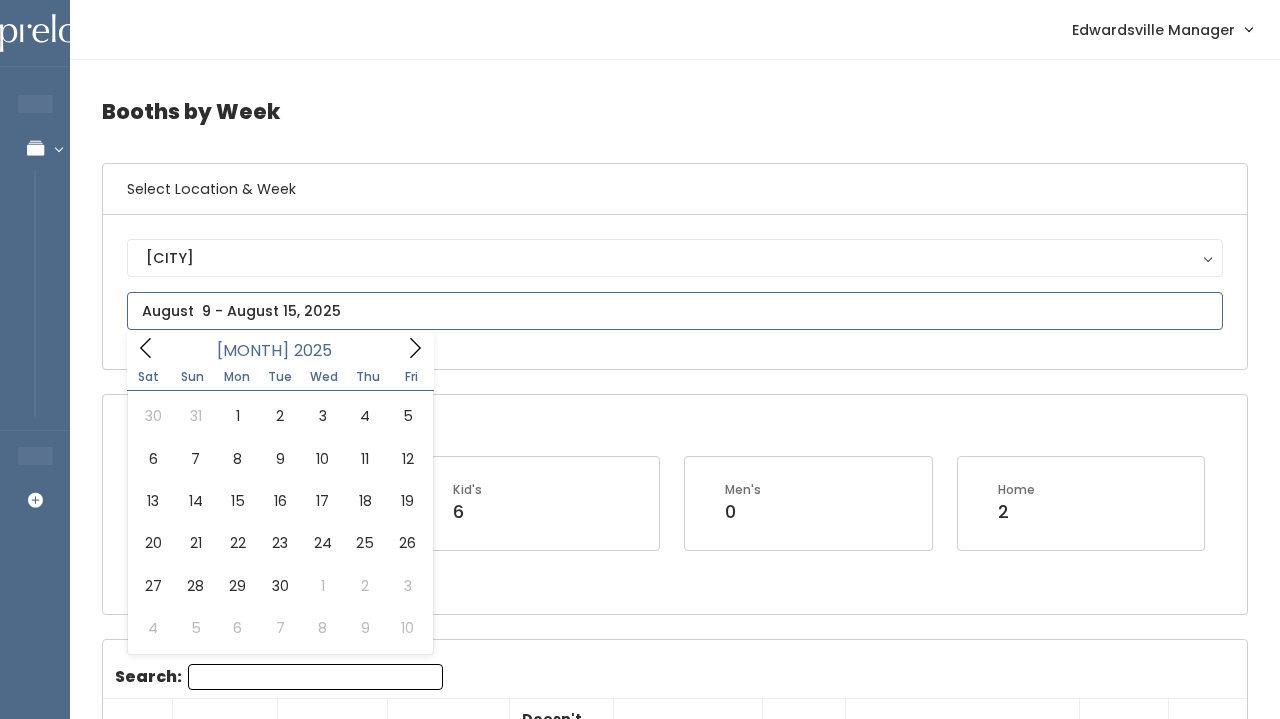 click at bounding box center [415, 347] 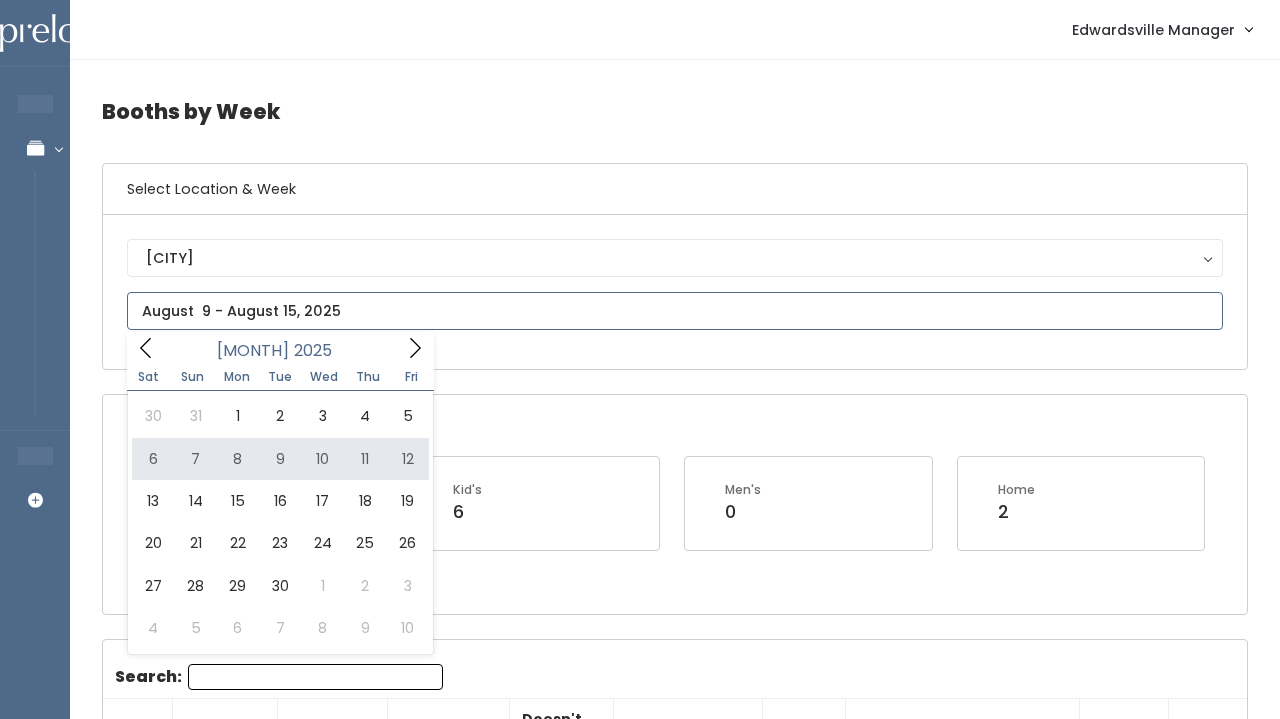type on "September 6 to September 12" 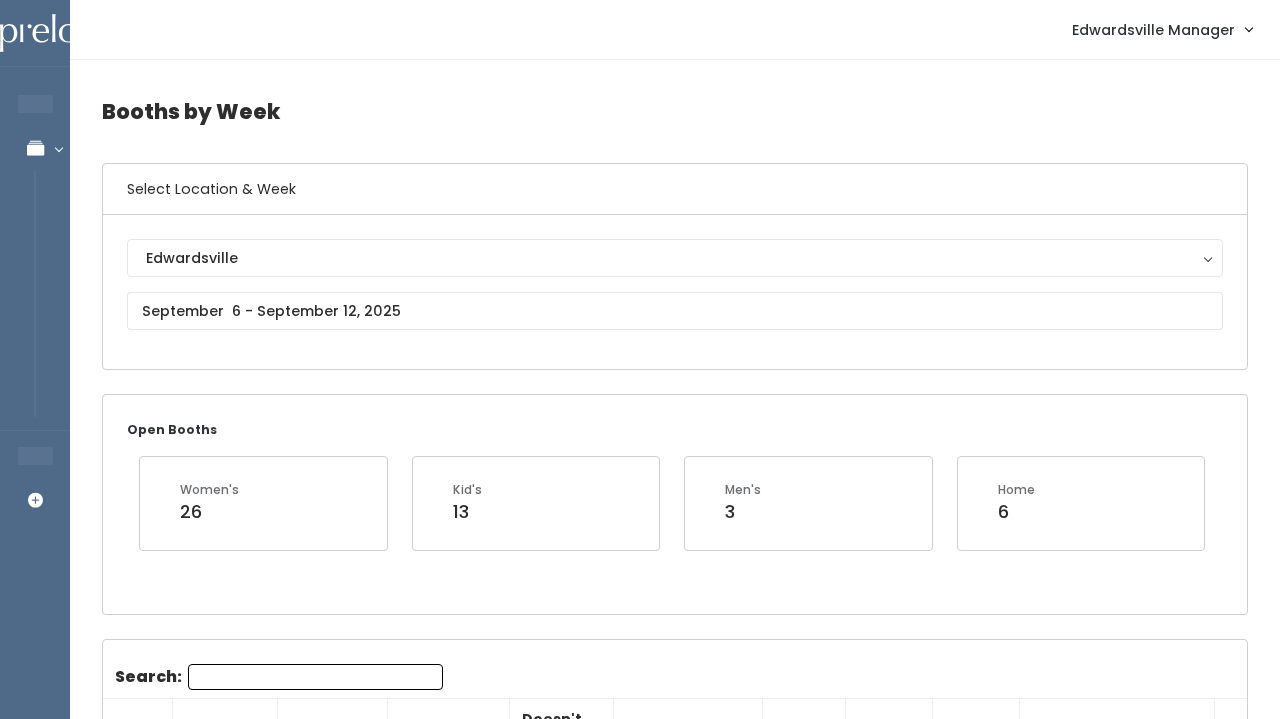 scroll, scrollTop: 0, scrollLeft: 0, axis: both 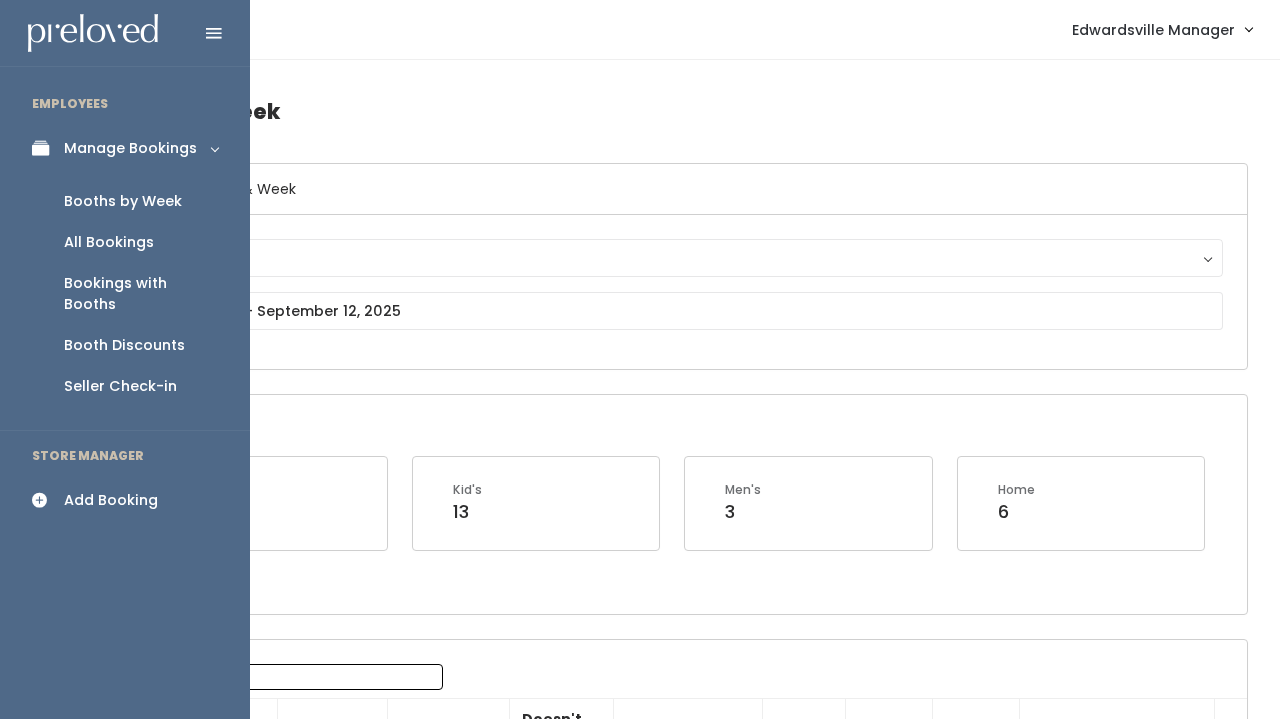click on "Add Booking" at bounding box center [111, 500] 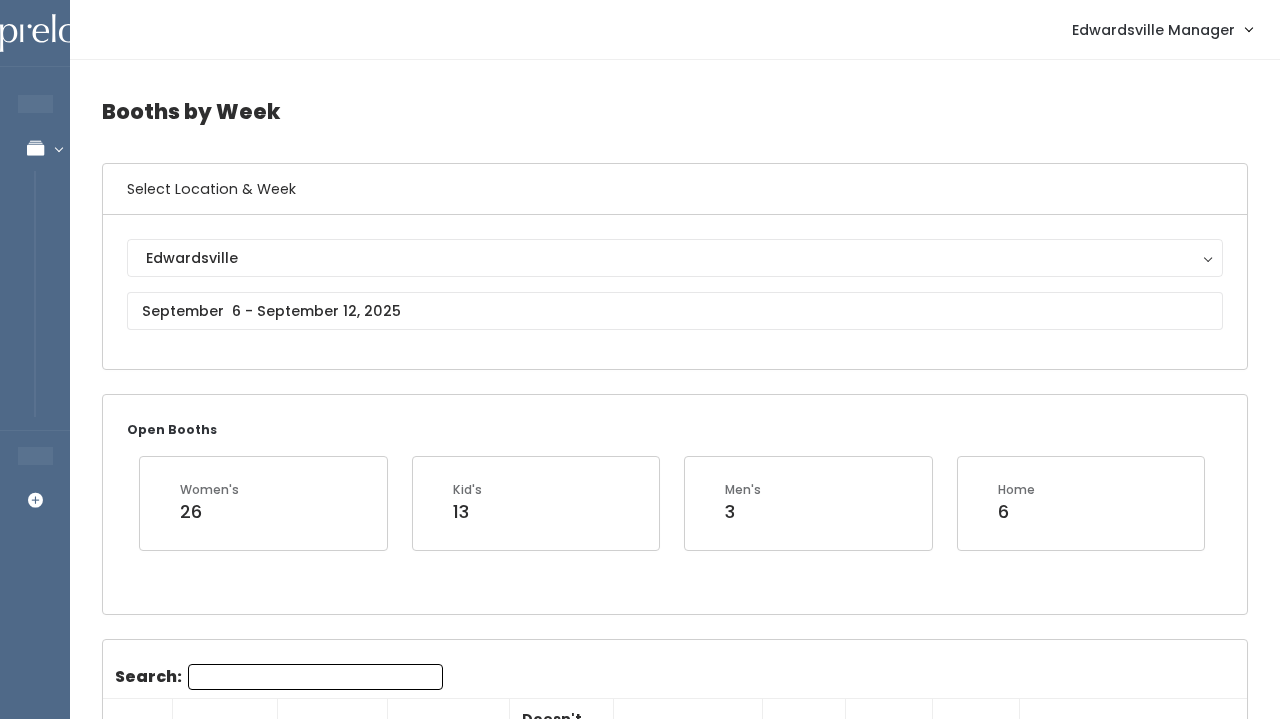 scroll, scrollTop: 0, scrollLeft: 0, axis: both 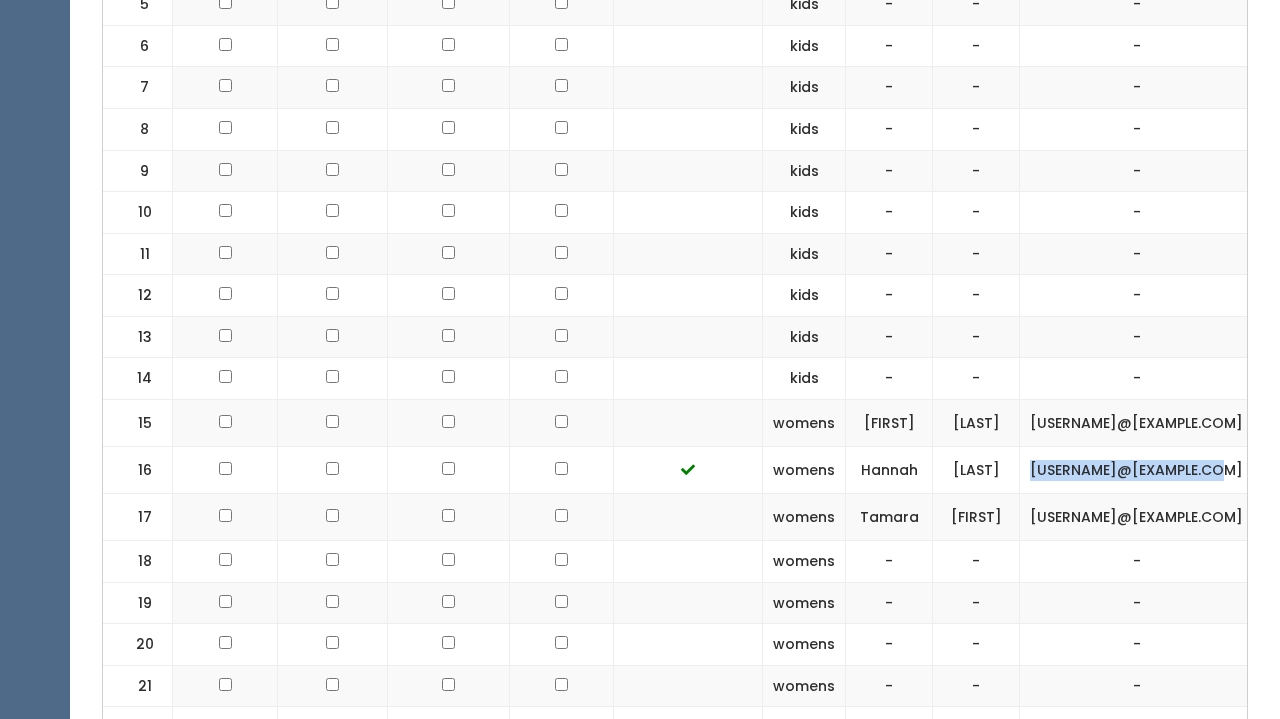 drag, startPoint x: 996, startPoint y: 492, endPoint x: 1183, endPoint y: 498, distance: 187.09624 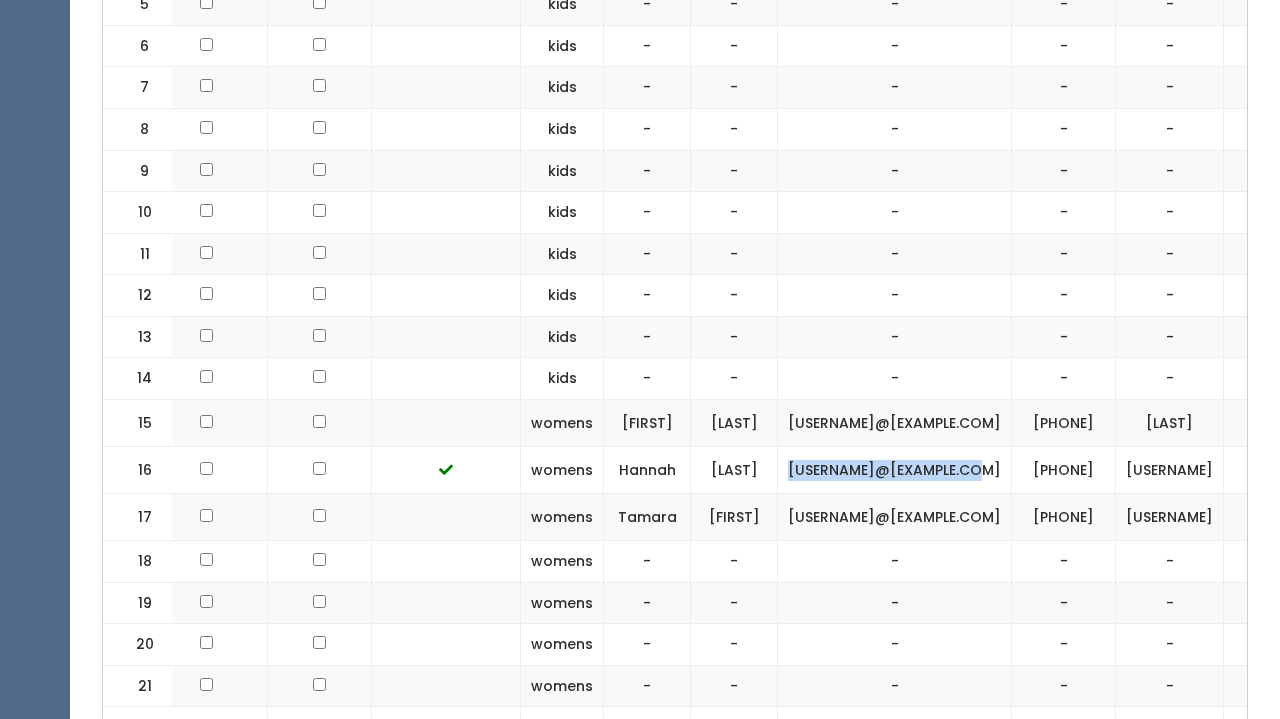 scroll, scrollTop: 0, scrollLeft: 240, axis: horizontal 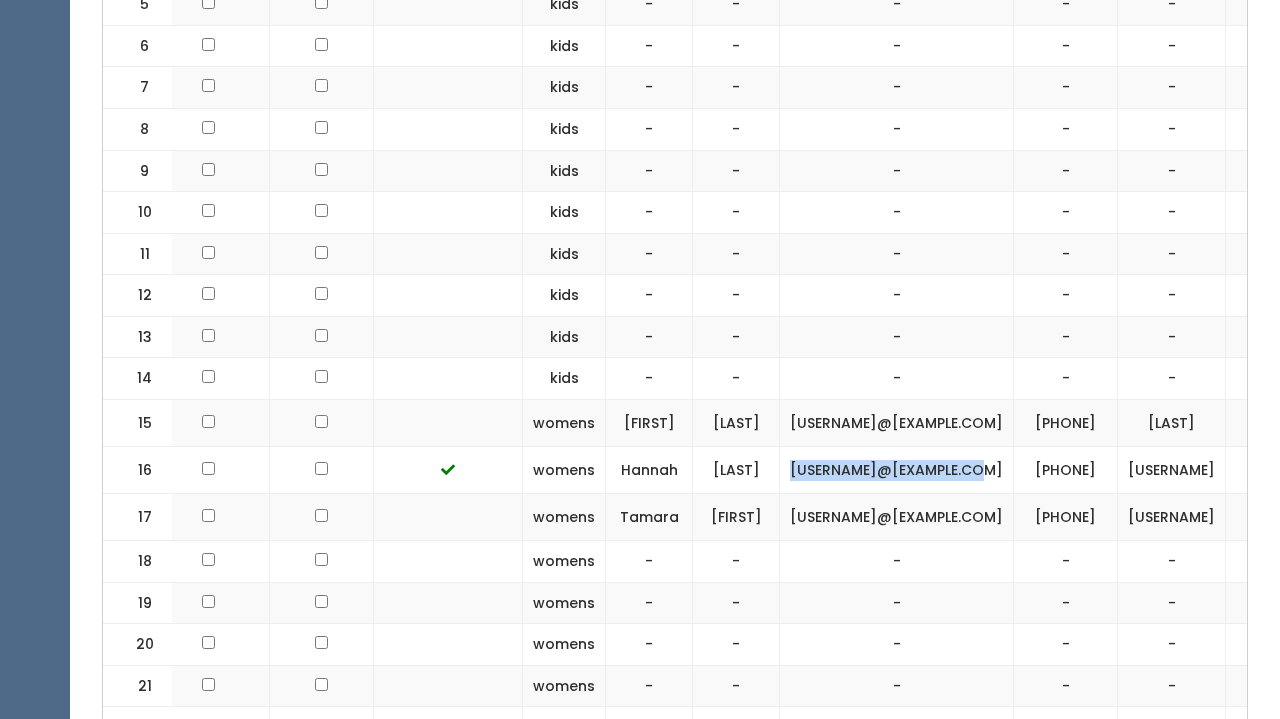 click on "hannfink4" at bounding box center [1172, 470] 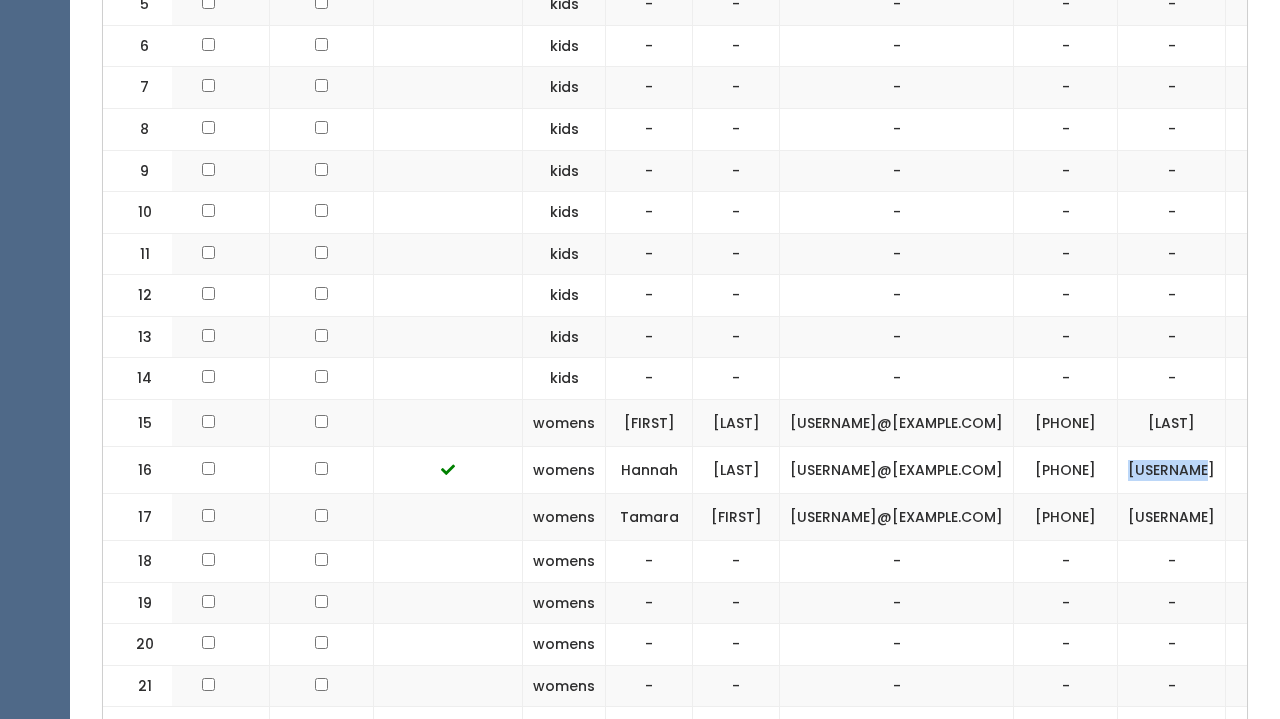 drag, startPoint x: 1151, startPoint y: 494, endPoint x: 1073, endPoint y: 494, distance: 78 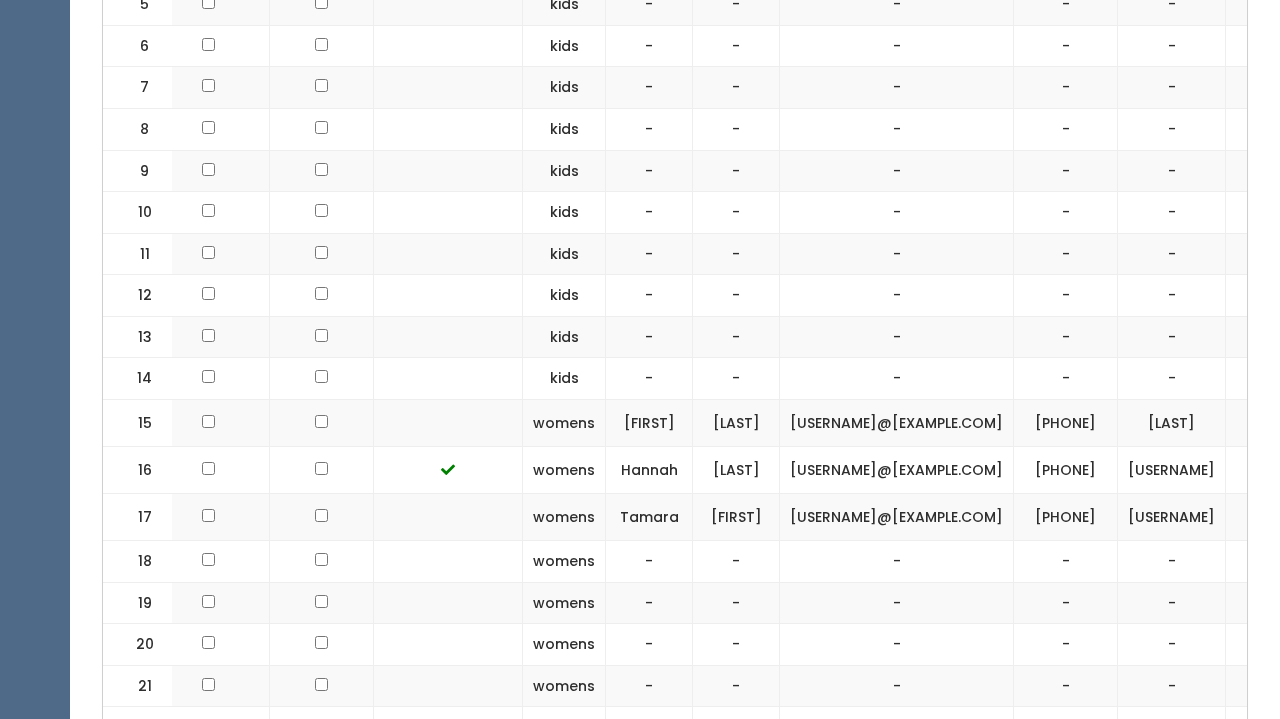 click on "kids" at bounding box center (564, 337) 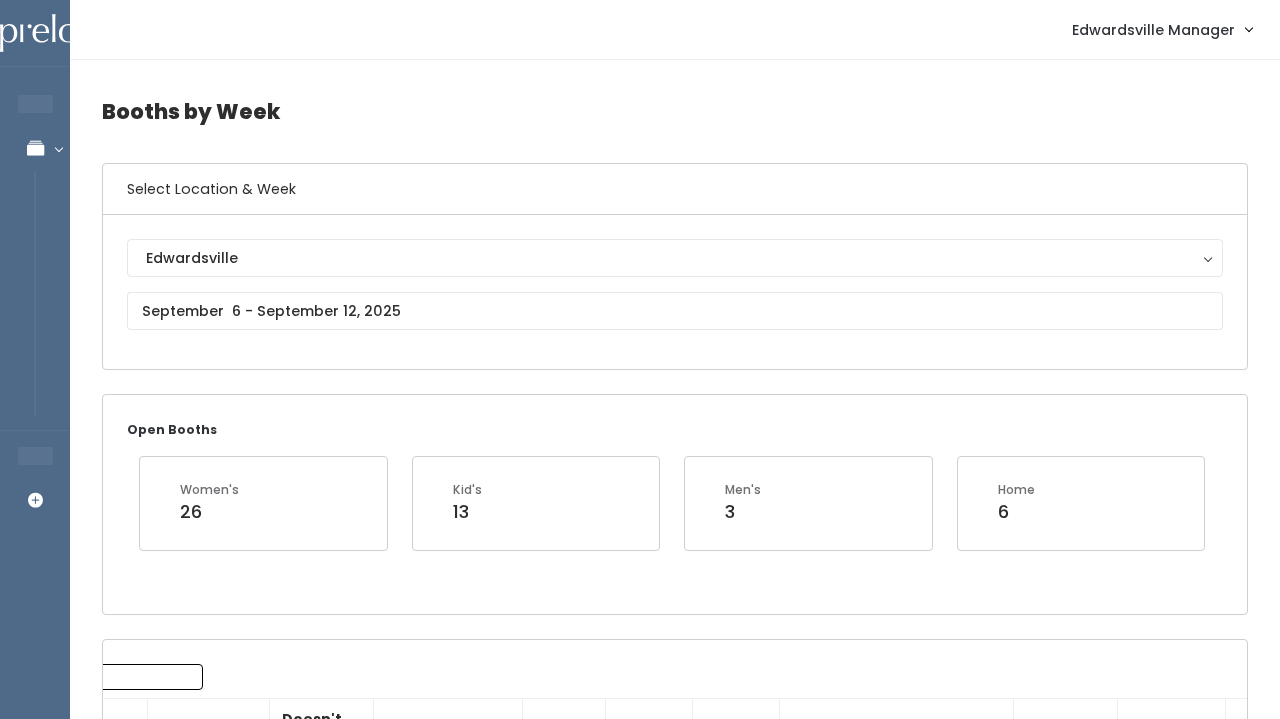 scroll, scrollTop: 0, scrollLeft: 0, axis: both 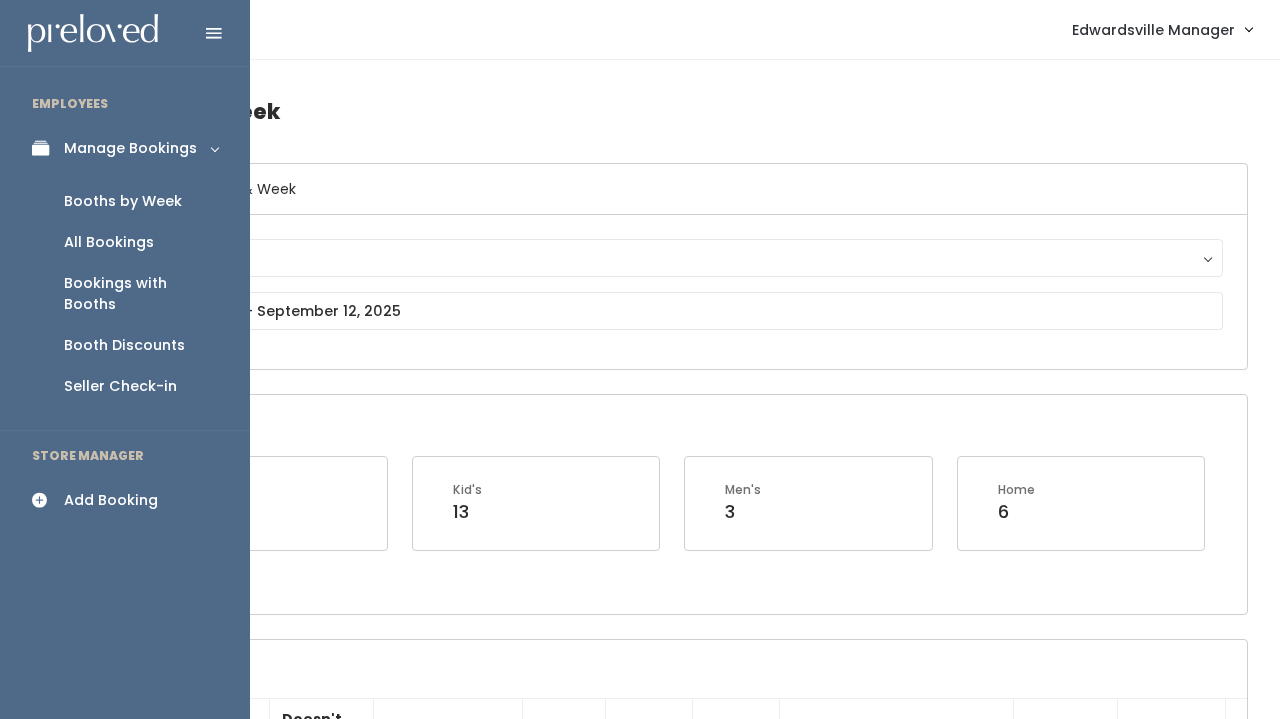 click on "Booths by Week" at bounding box center [123, 201] 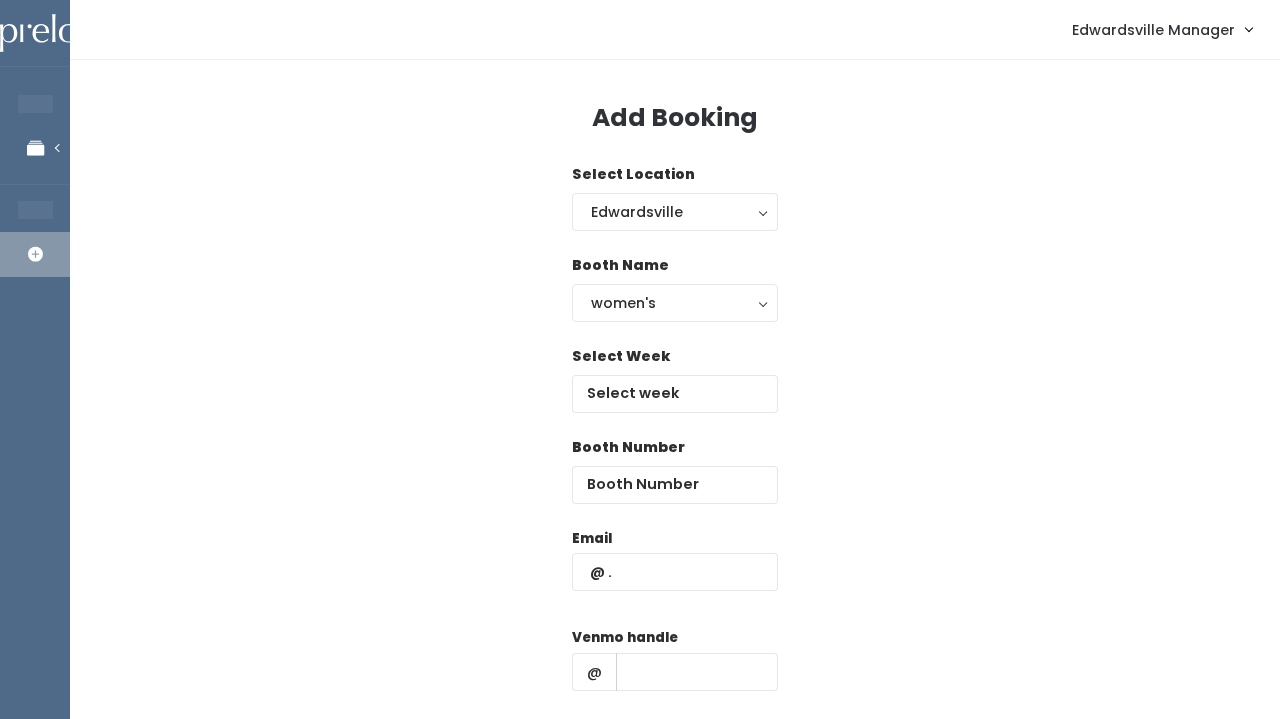 scroll, scrollTop: 0, scrollLeft: 0, axis: both 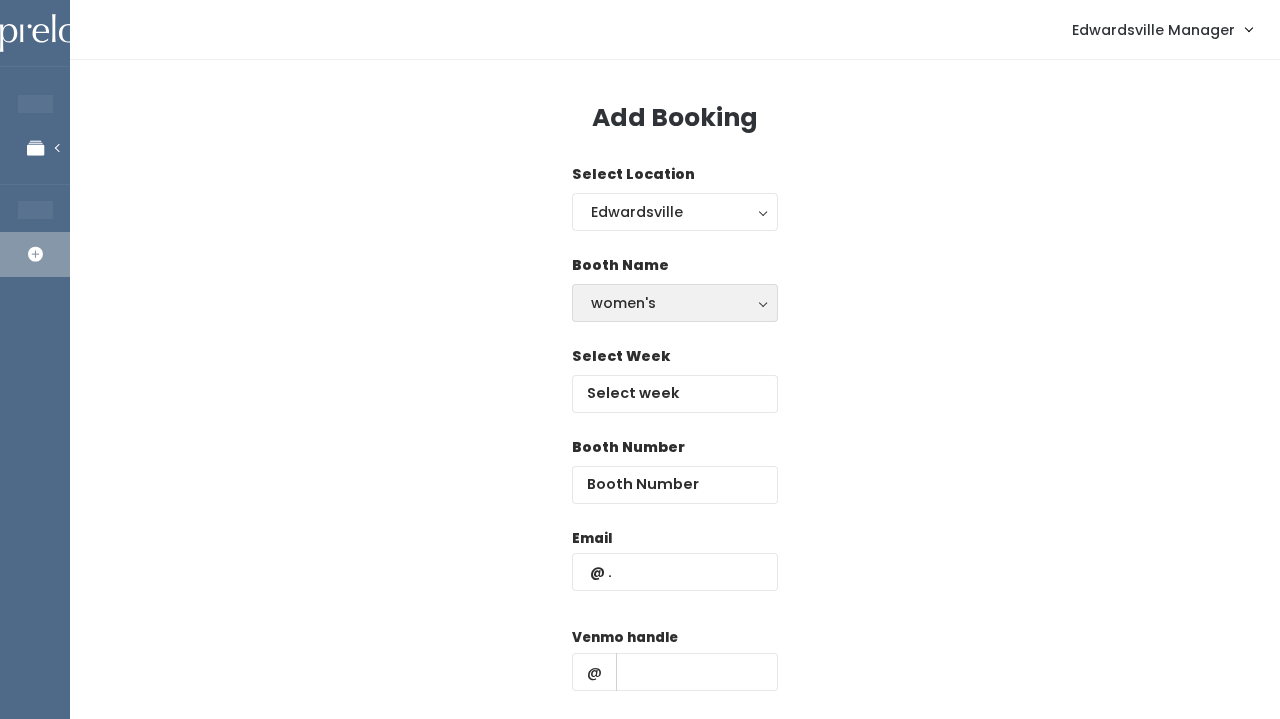 click on "women's" at bounding box center [675, 303] 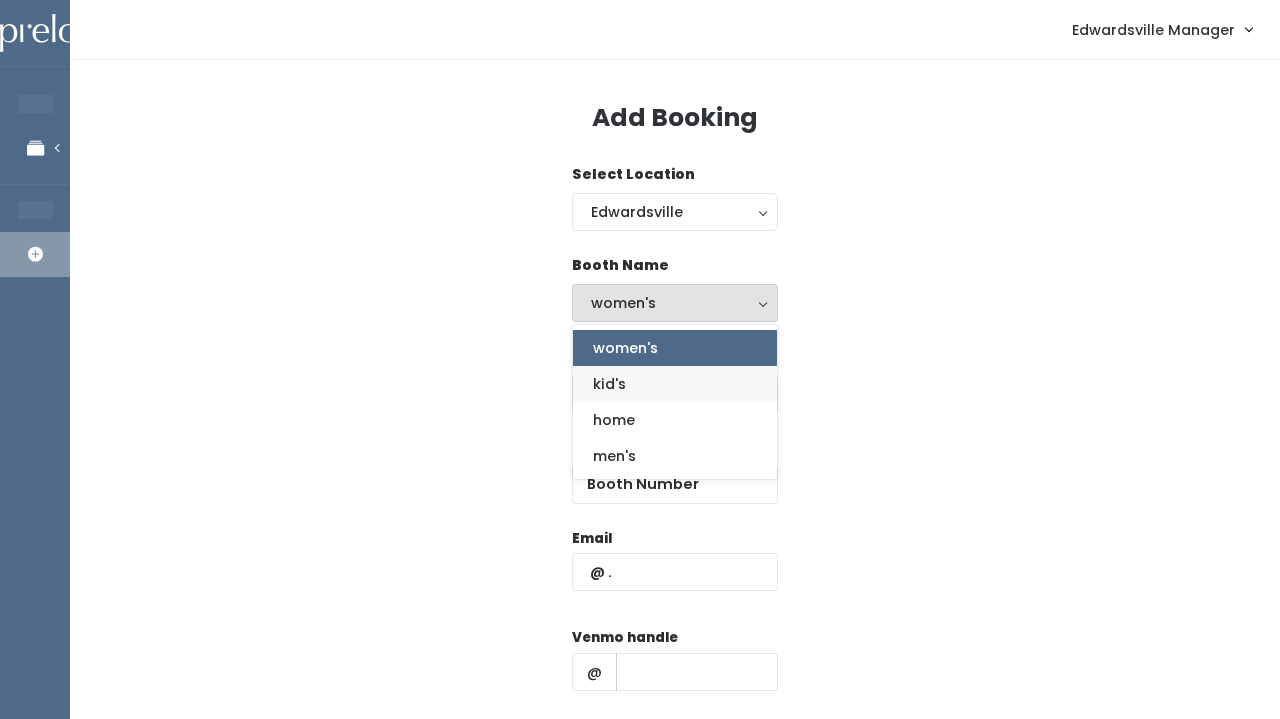 click on "kid's" at bounding box center [675, 384] 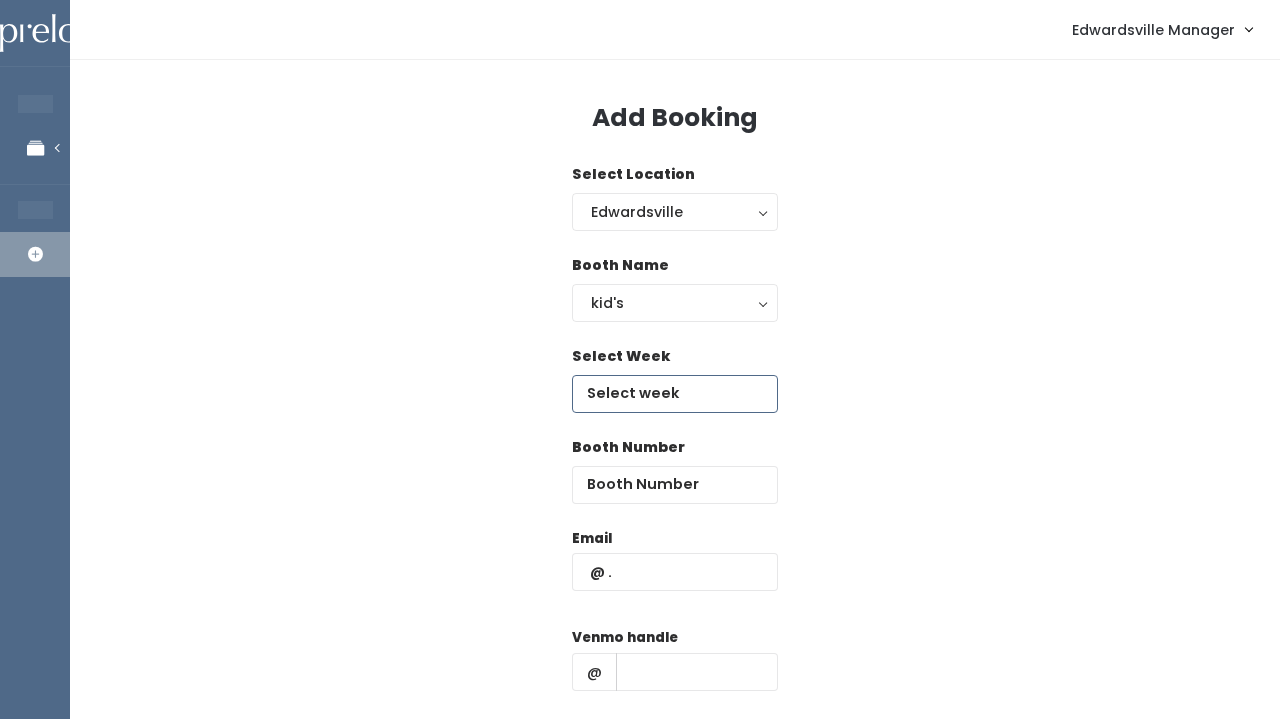 click at bounding box center (675, 394) 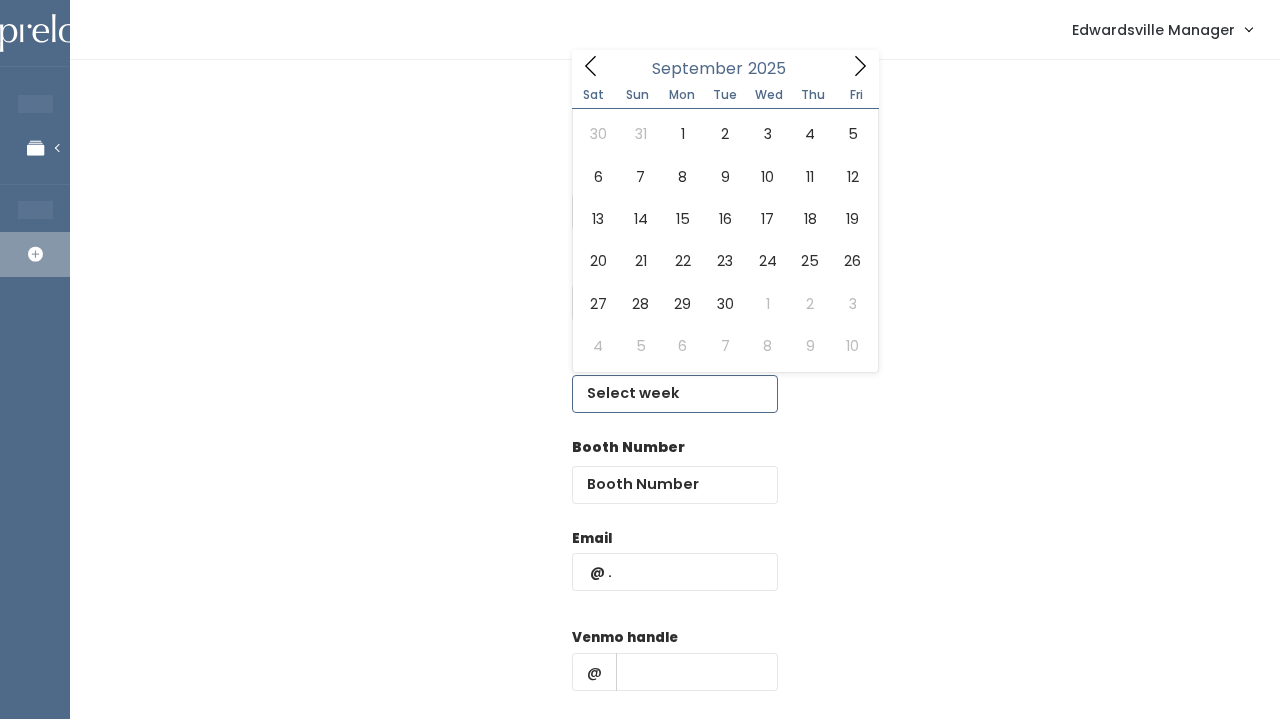 click at bounding box center (860, 65) 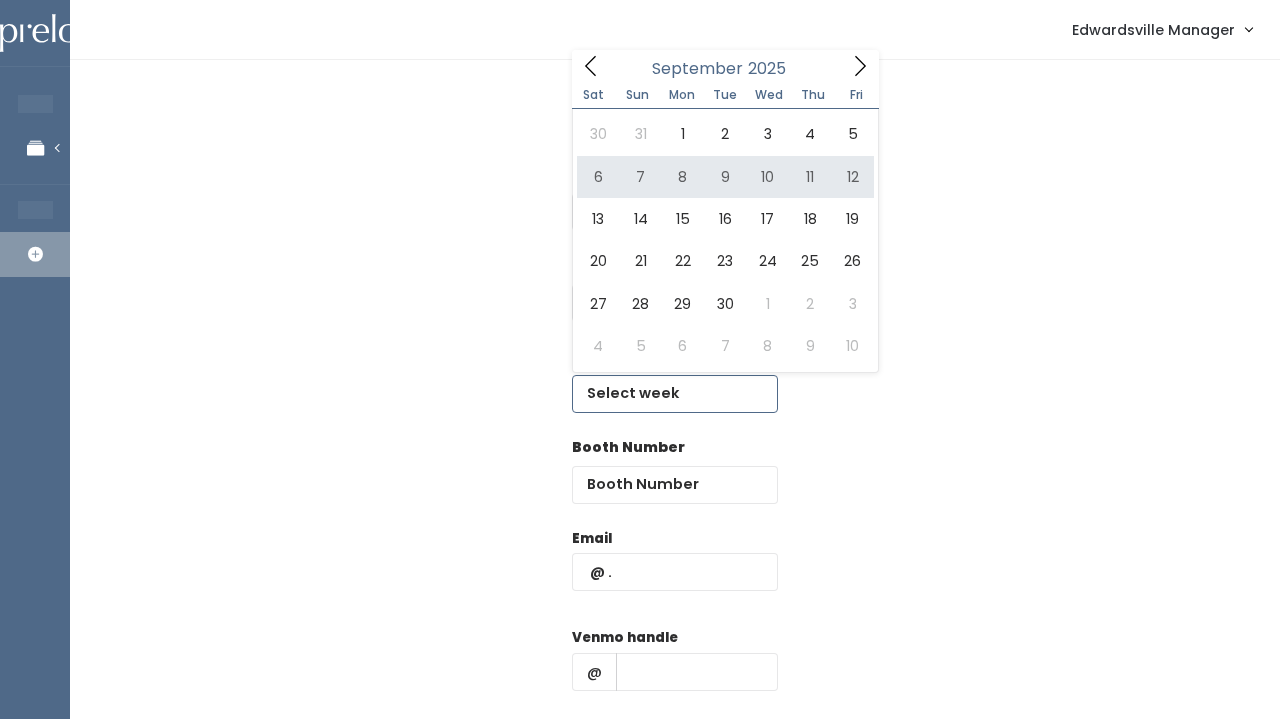 type on "[MONTH] [NUMBER] to [MONTH] [NUMBER]" 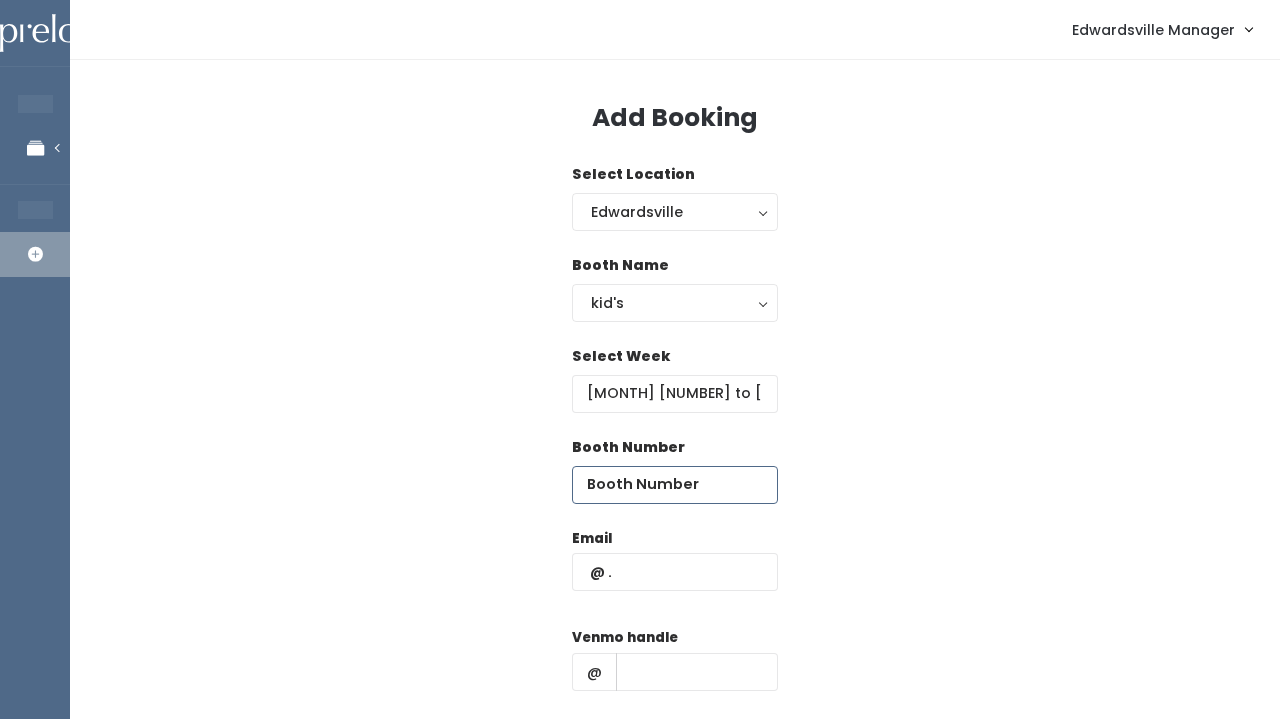 click at bounding box center [675, 485] 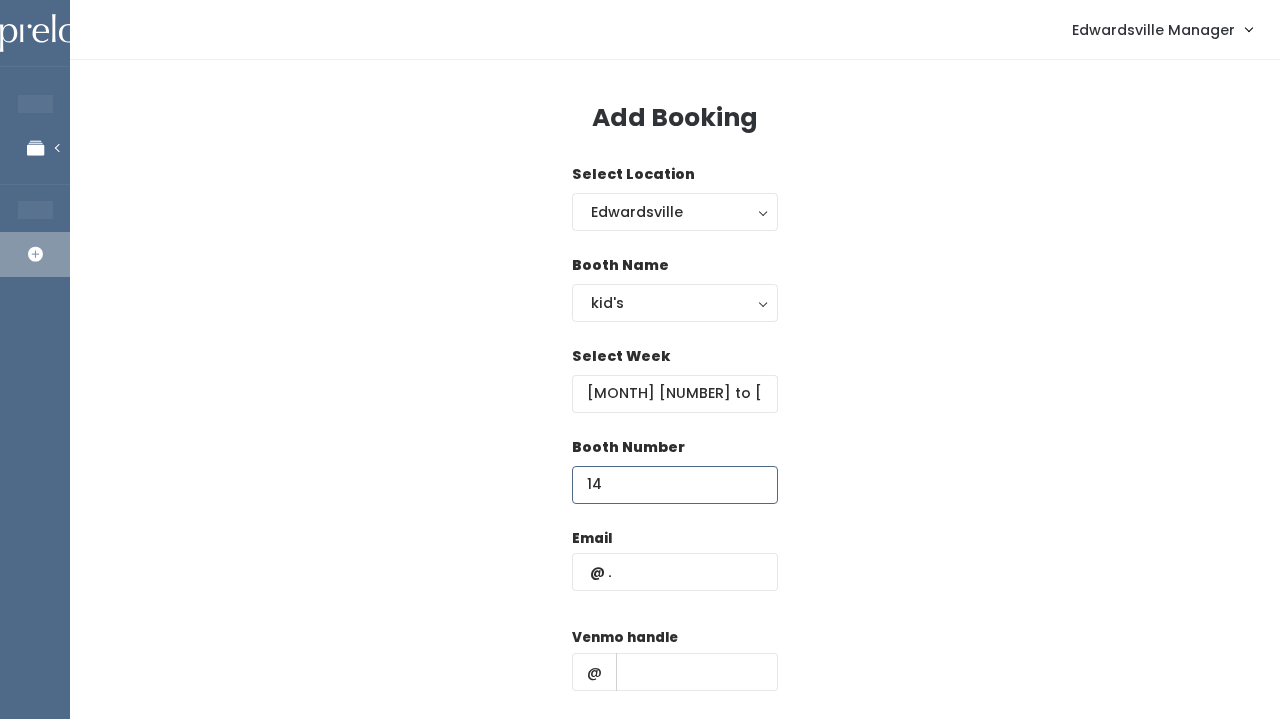 type on "14" 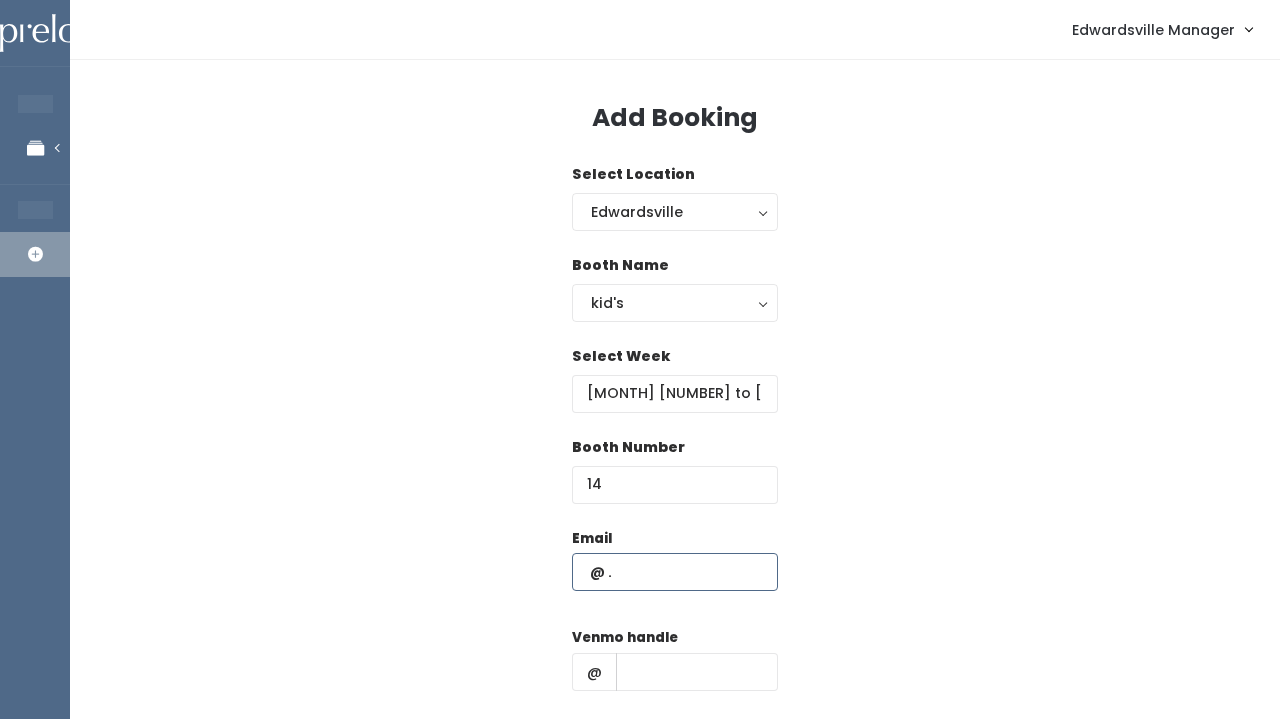 paste on "[EMAIL]" 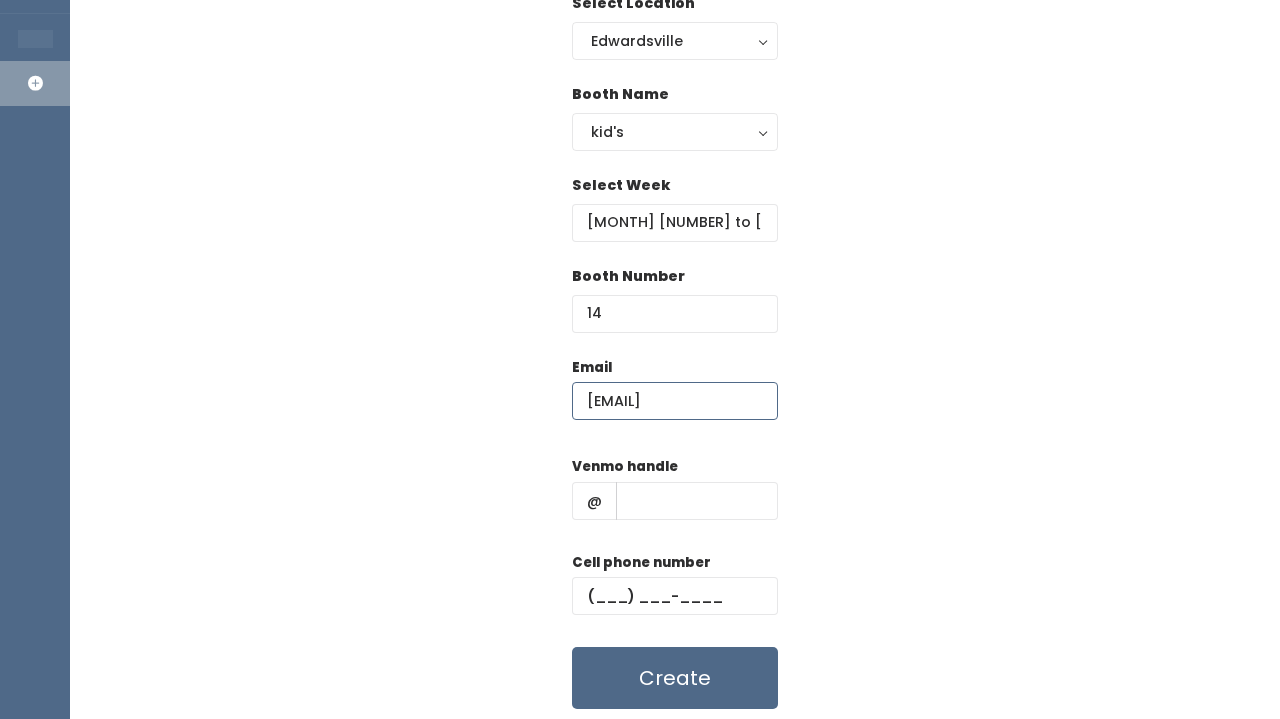 scroll, scrollTop: 172, scrollLeft: 0, axis: vertical 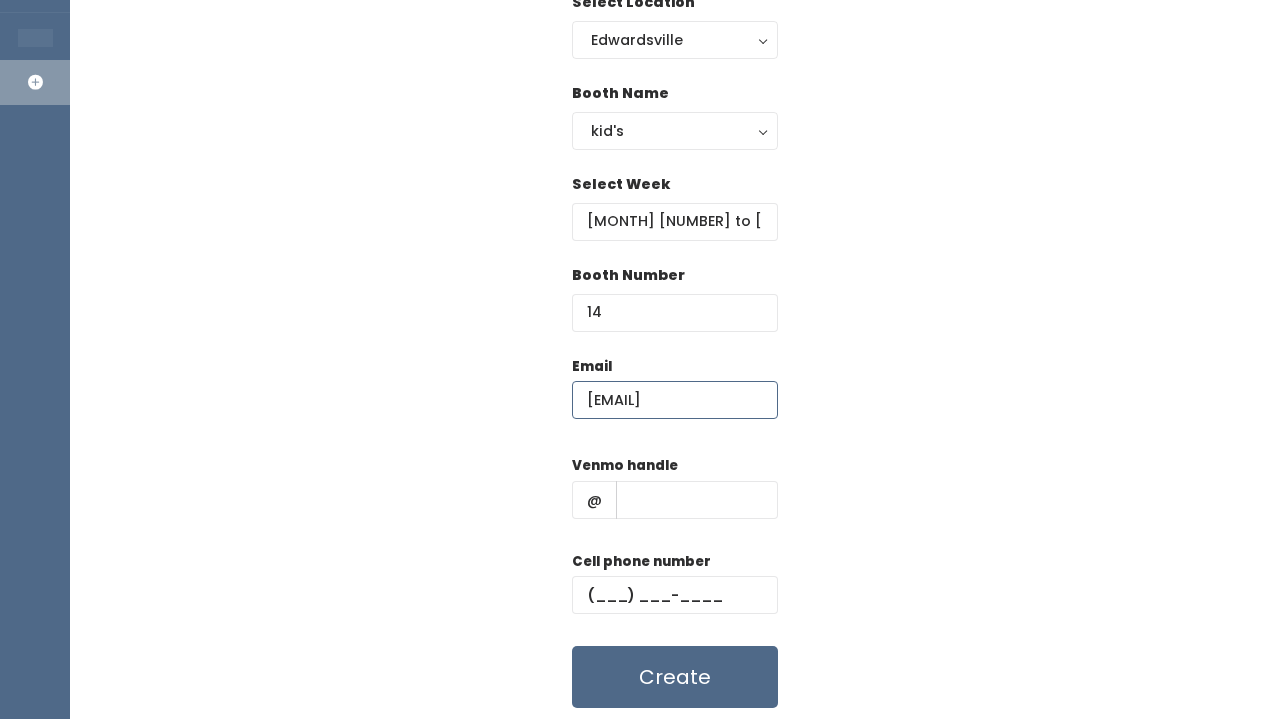 type on "hannah.fink4@yahoo.com" 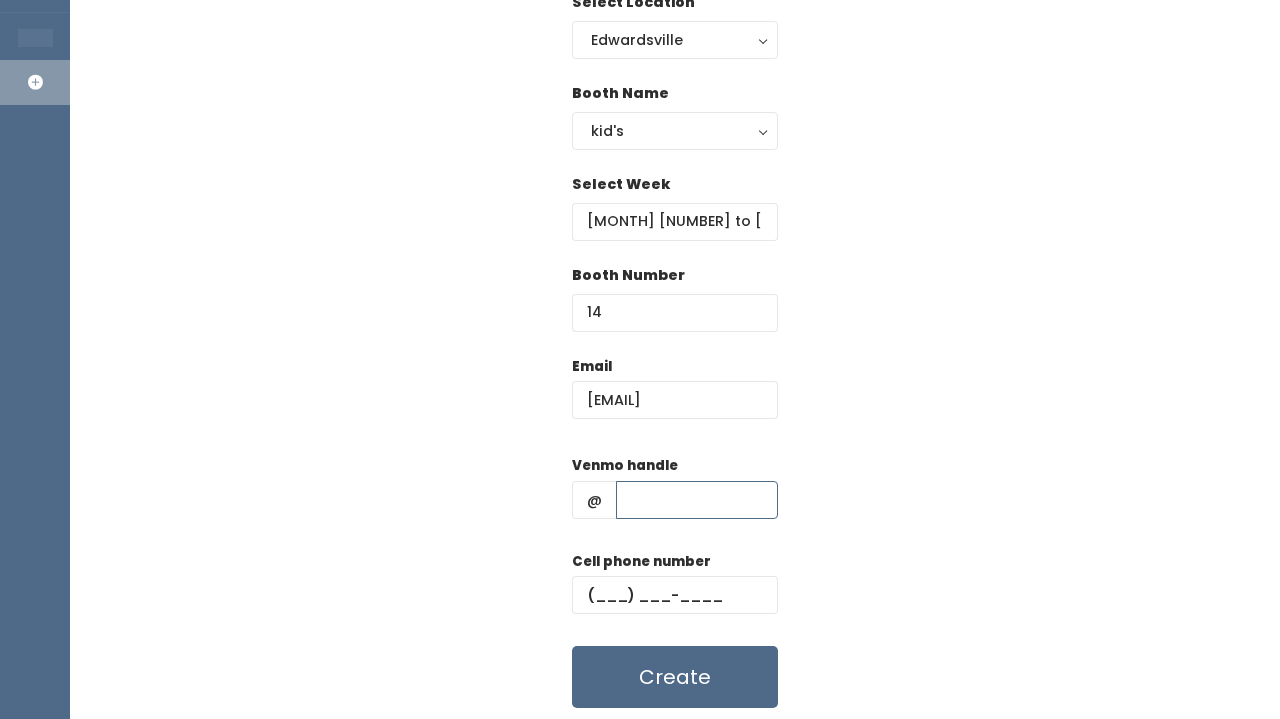click at bounding box center (697, 500) 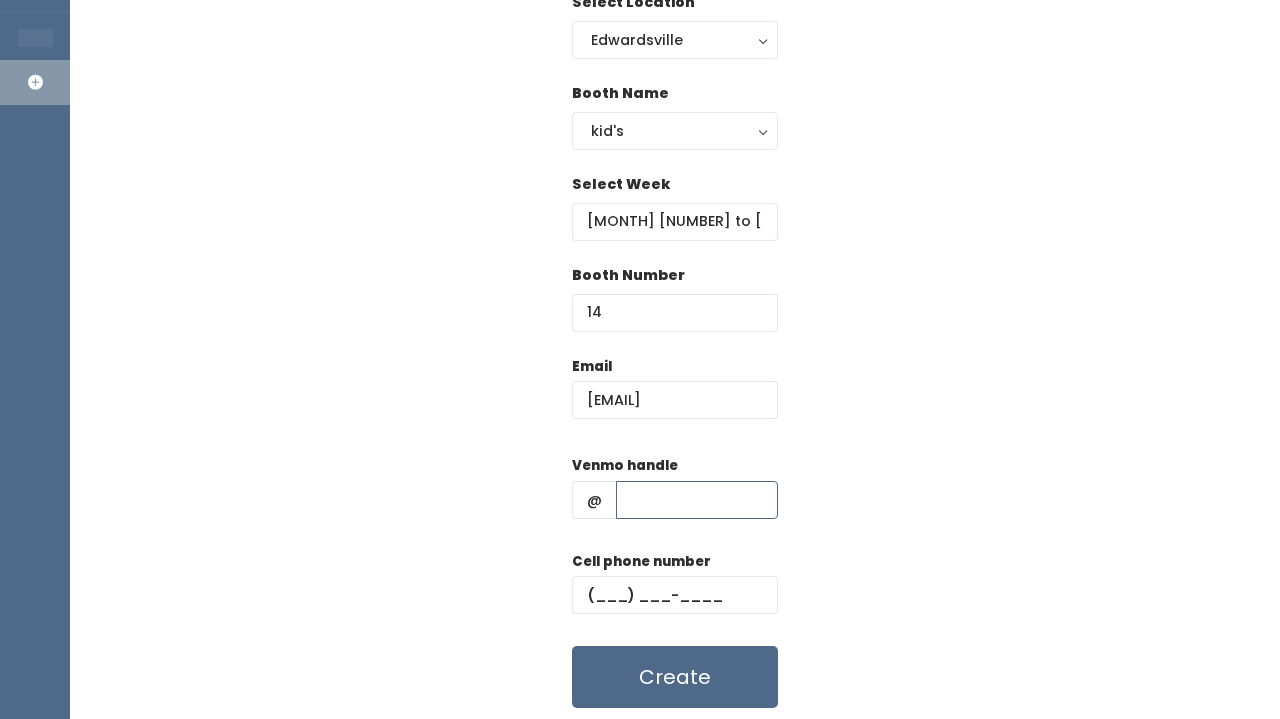 paste on "hannfink4" 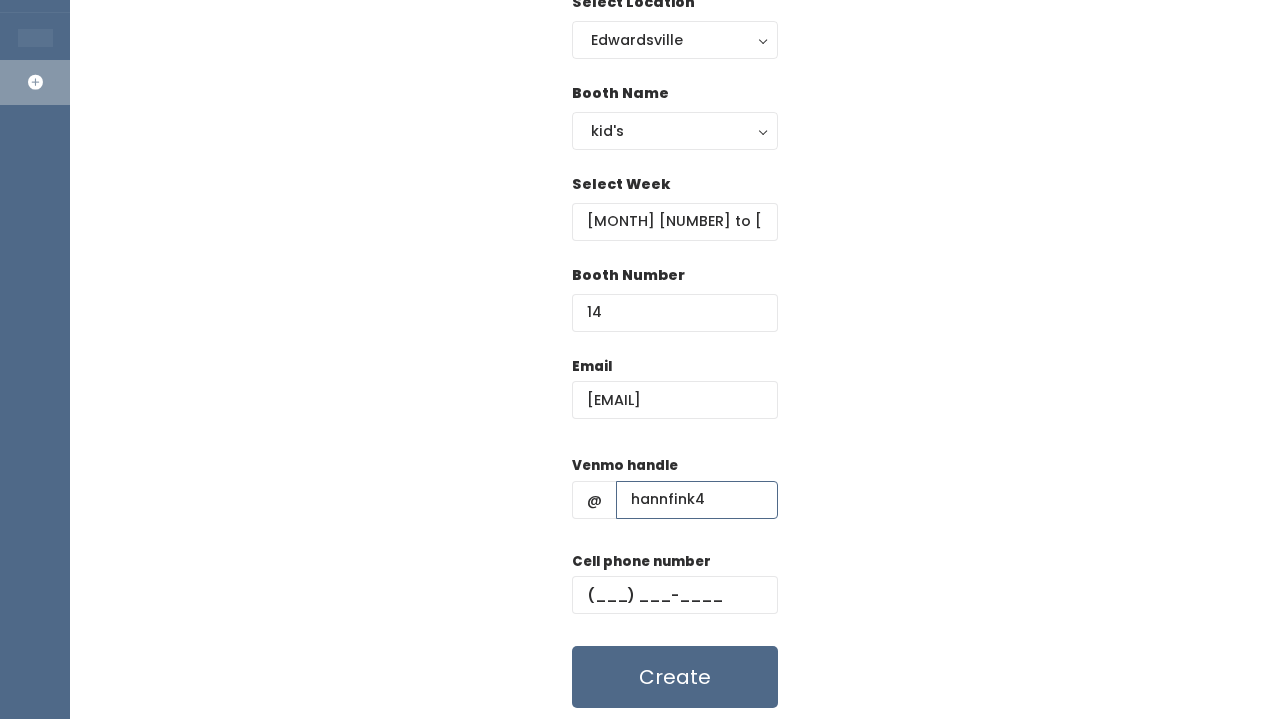 type on "hannfink4" 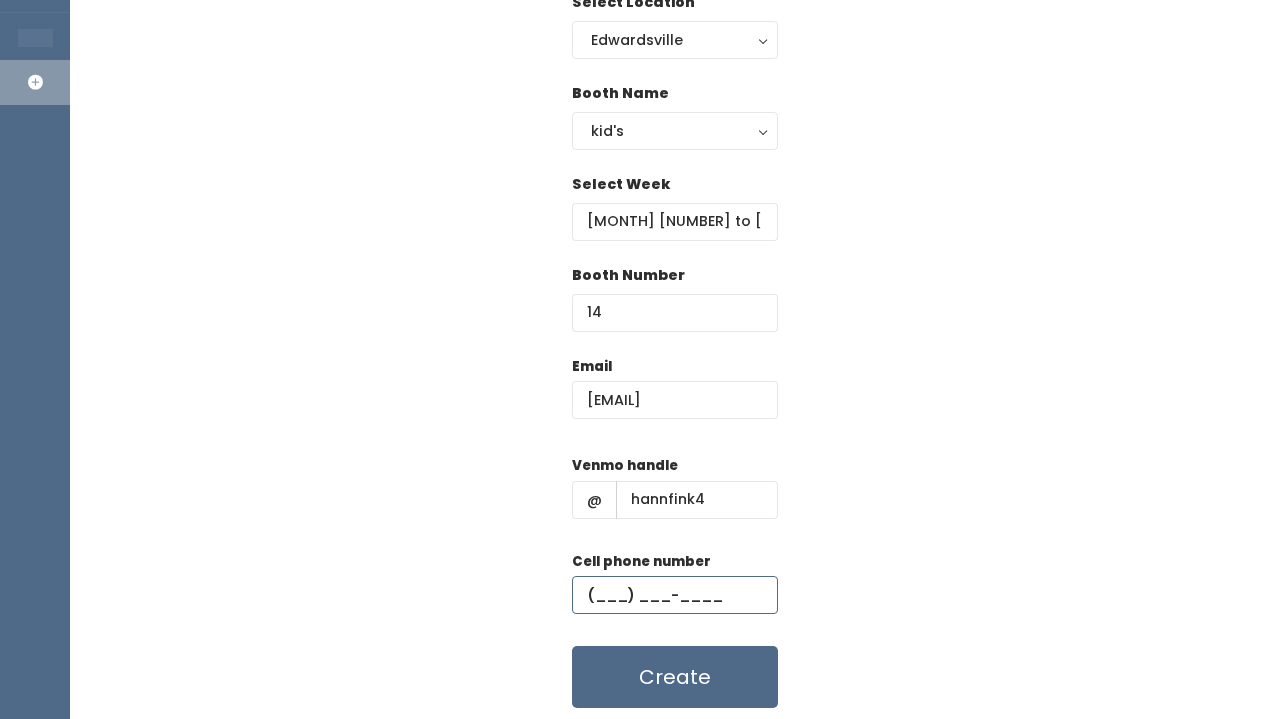 paste on "(618) 363-8770" 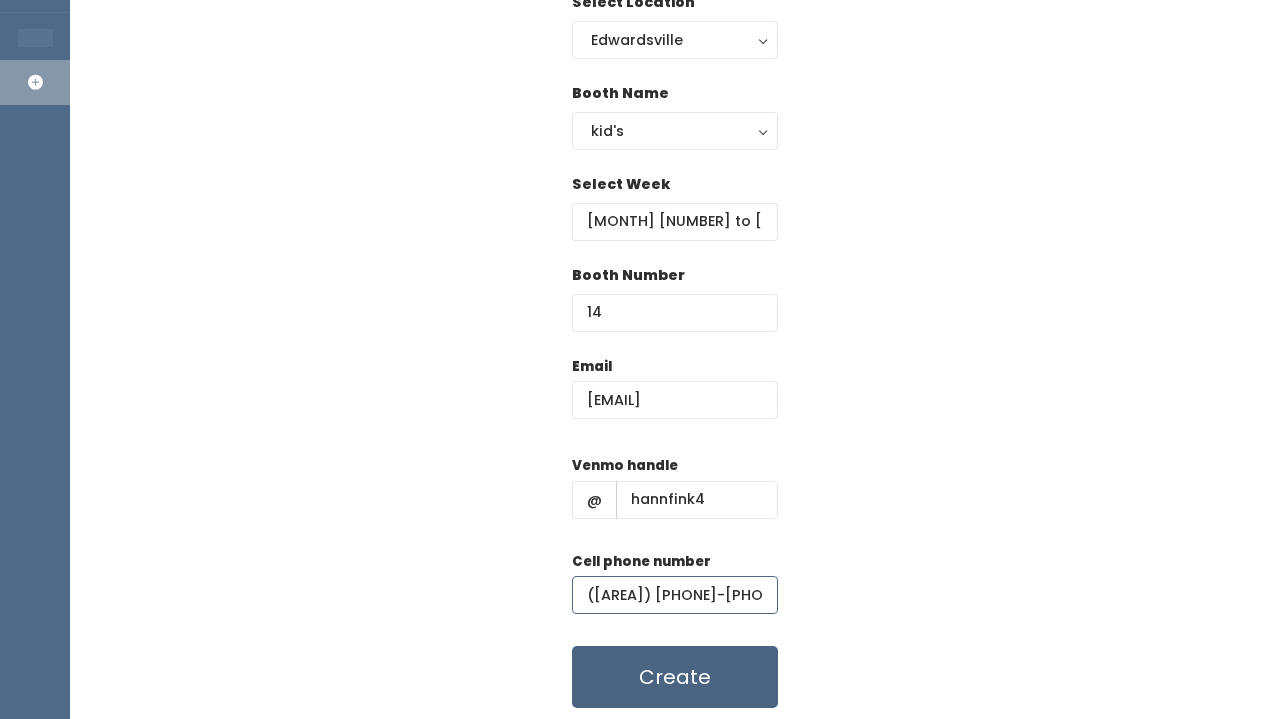 type on "(618) 363-8770" 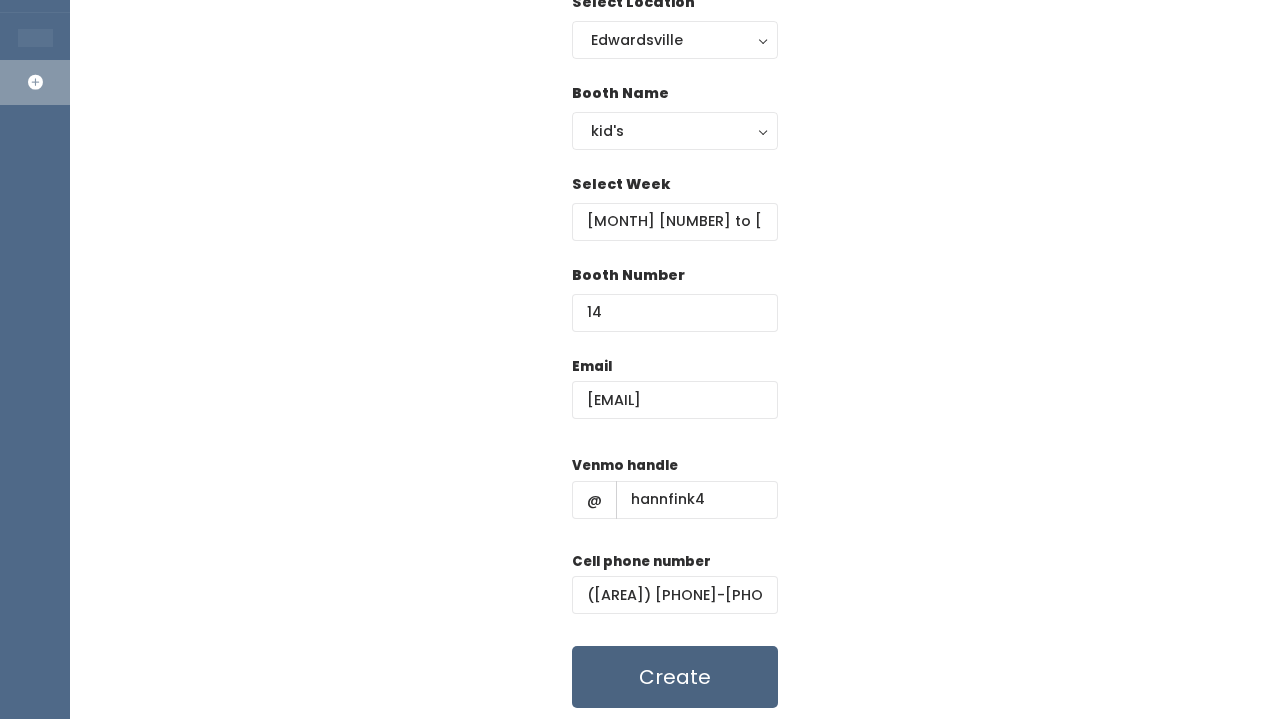 click on "Create" at bounding box center [675, 677] 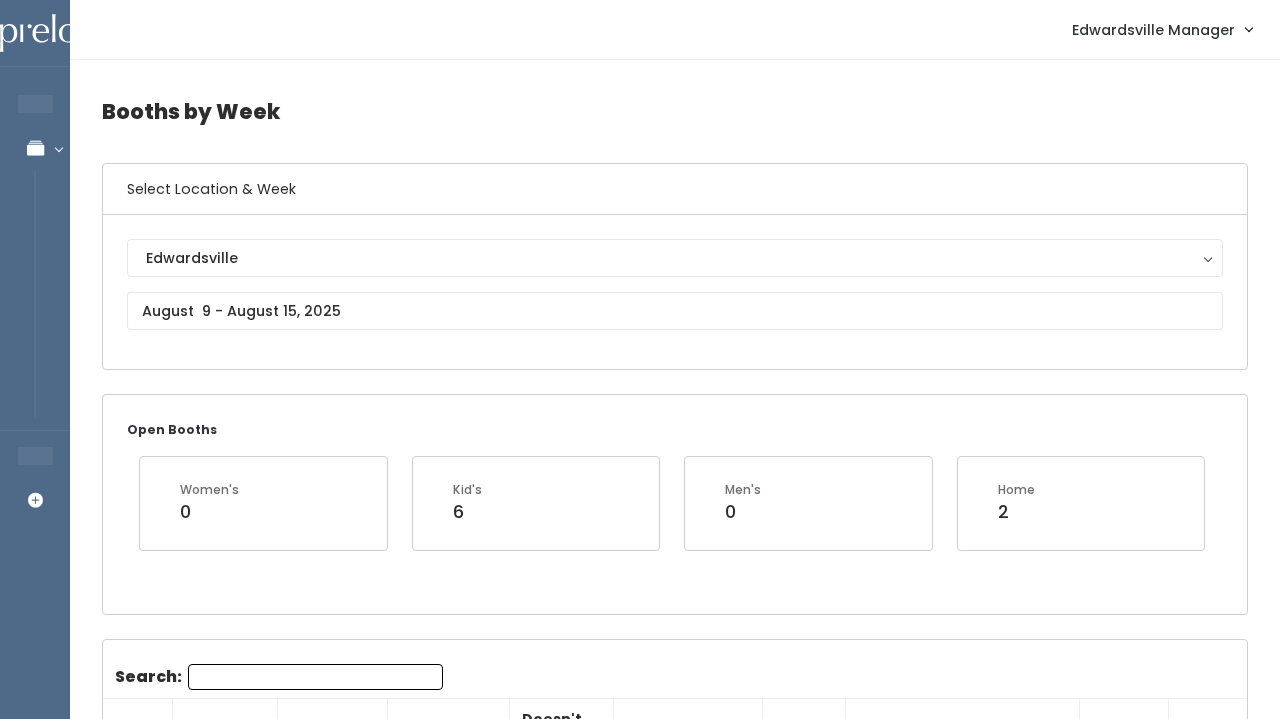 scroll, scrollTop: 3323, scrollLeft: 0, axis: vertical 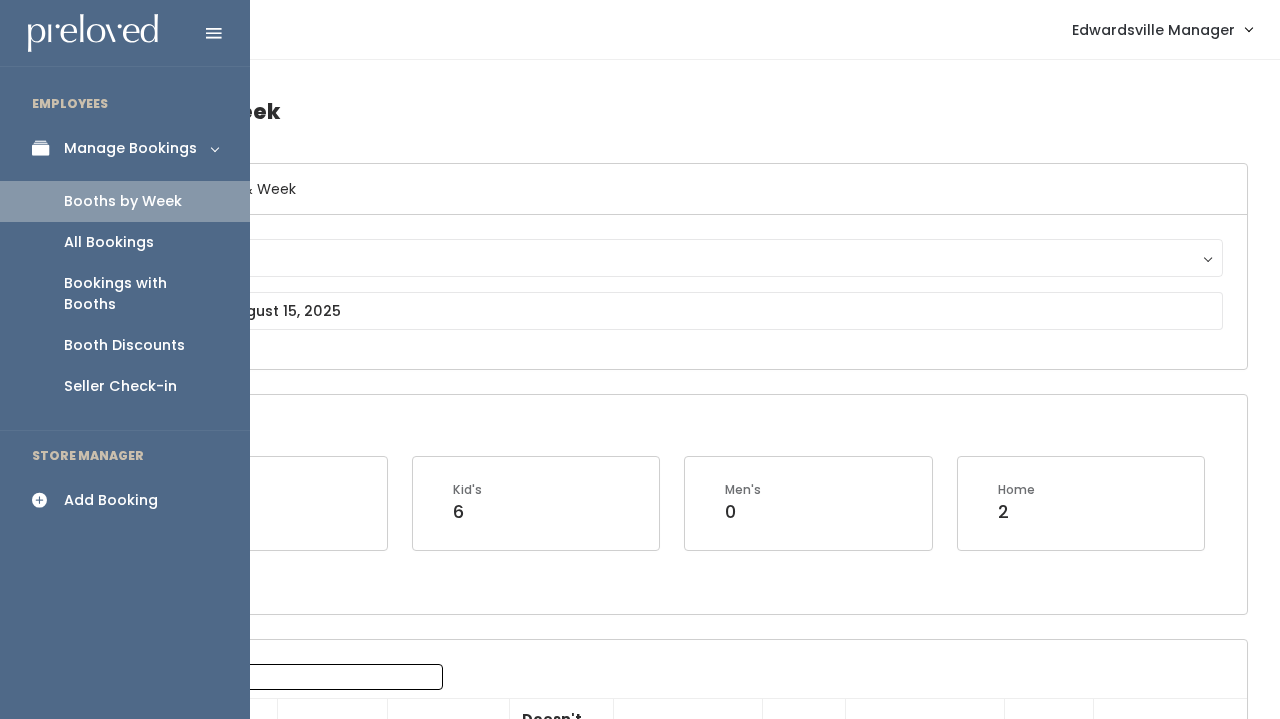 click on "All Bookings" at bounding box center [109, 242] 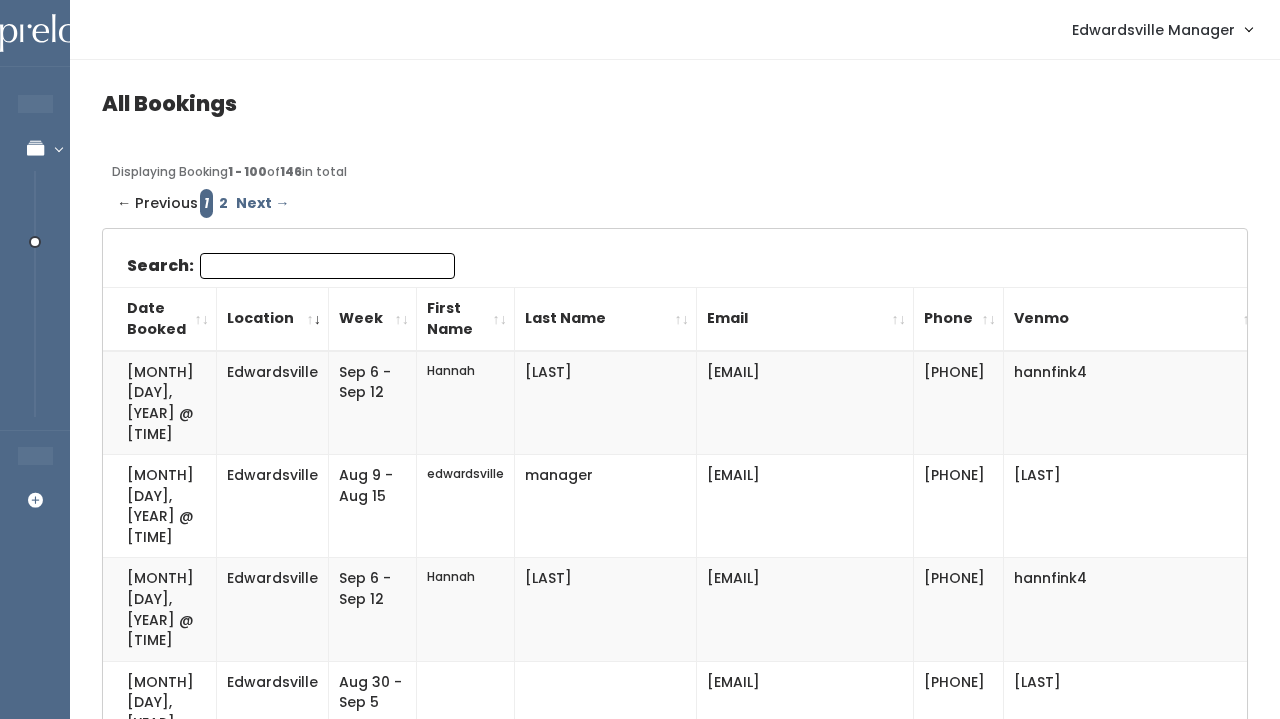 scroll, scrollTop: 0, scrollLeft: 0, axis: both 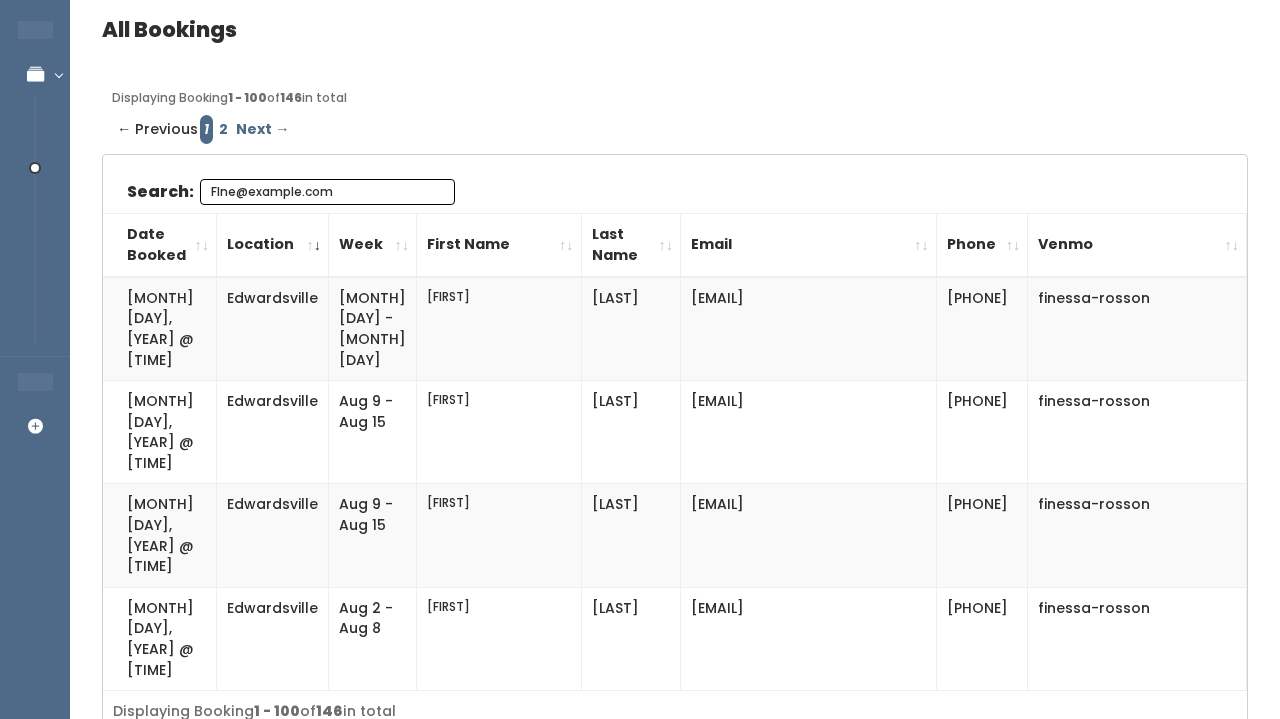 type on "FIne@example.com" 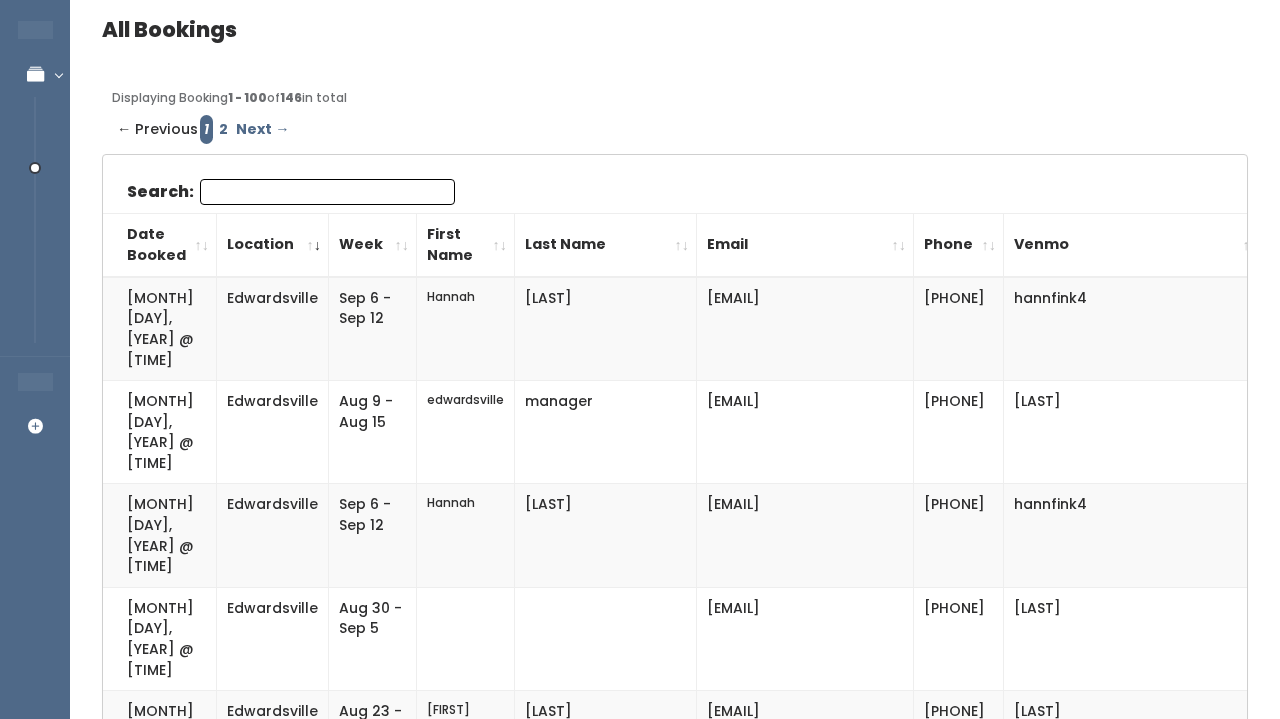 click on "Search:" at bounding box center (327, 192) 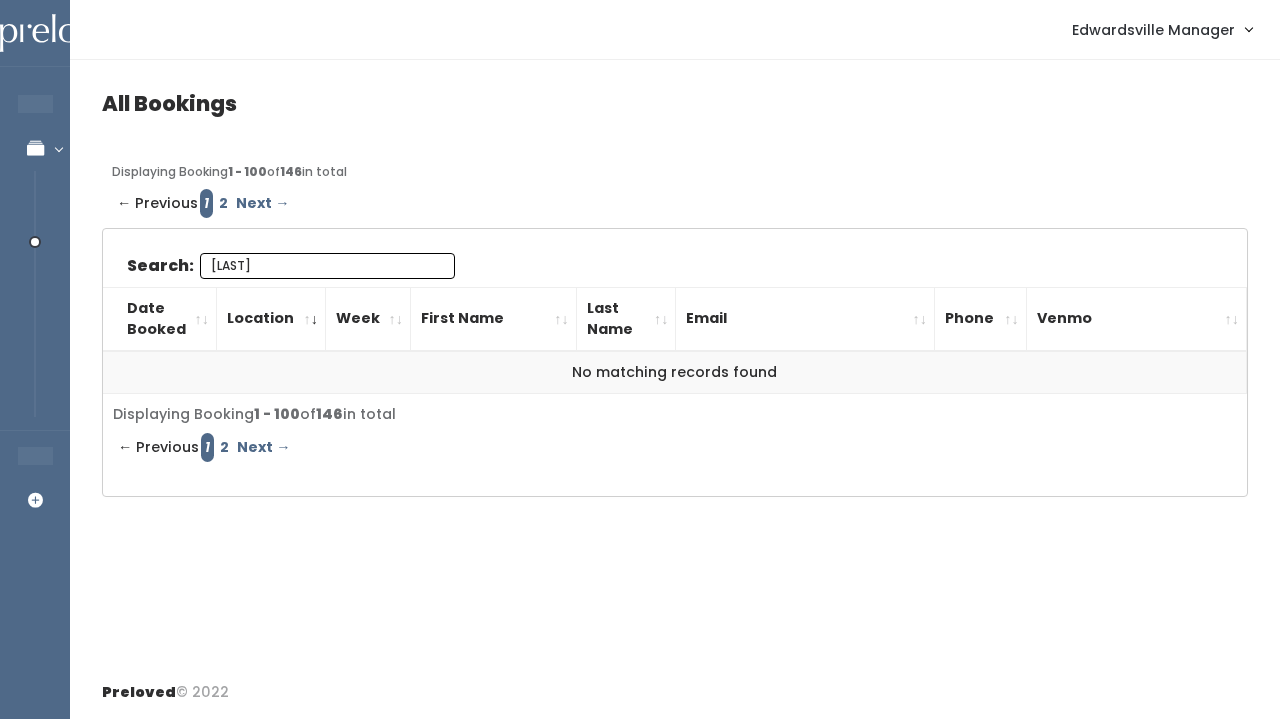 scroll, scrollTop: 0, scrollLeft: 0, axis: both 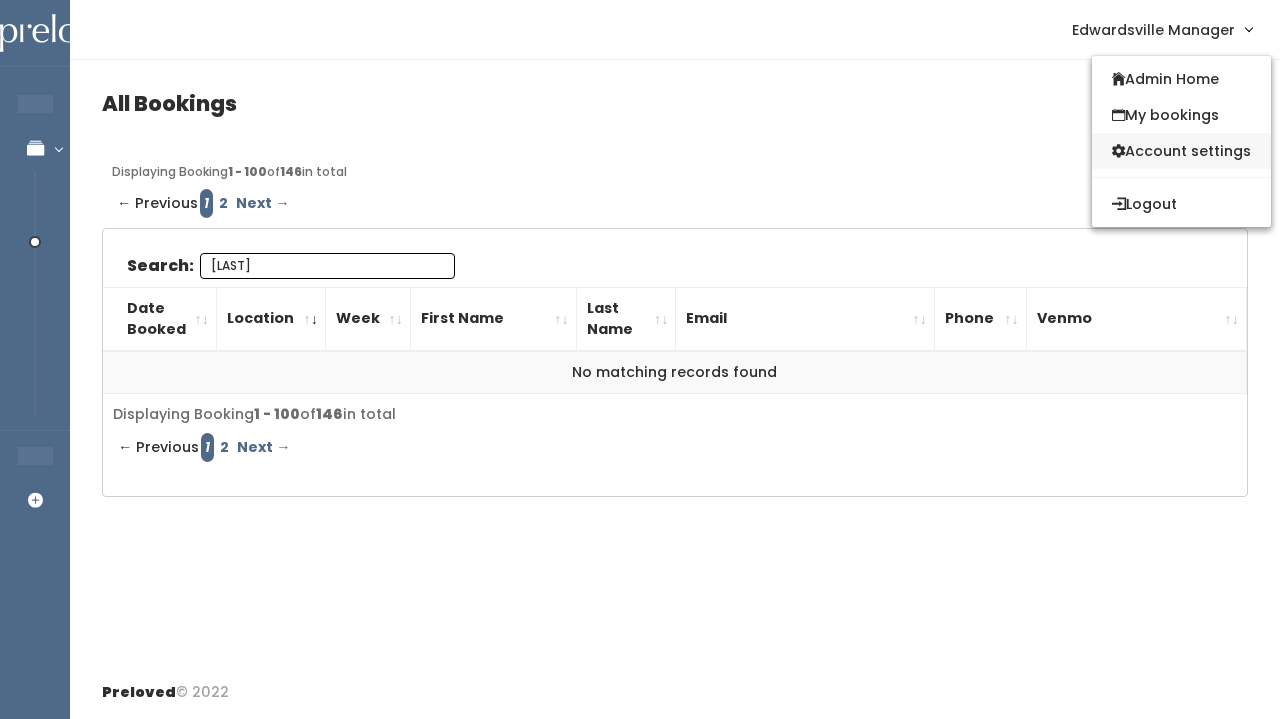 click on "Account settings" at bounding box center (1181, 151) 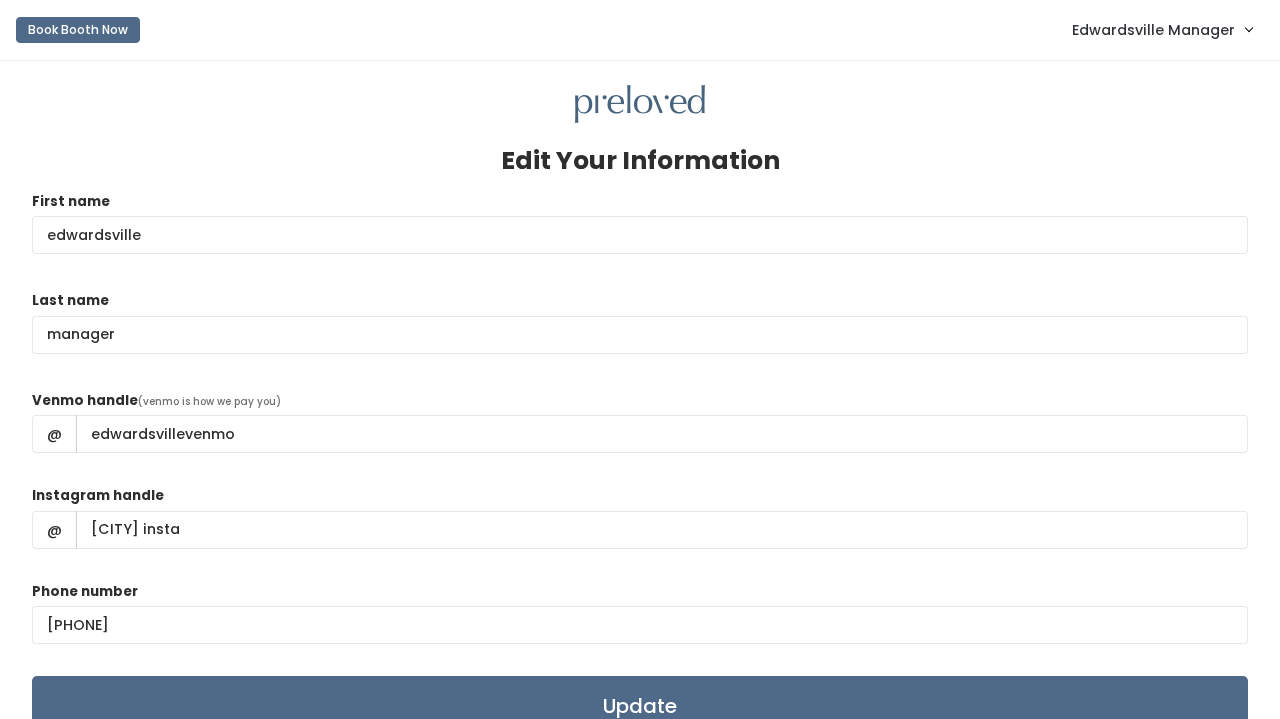 scroll, scrollTop: 0, scrollLeft: 0, axis: both 